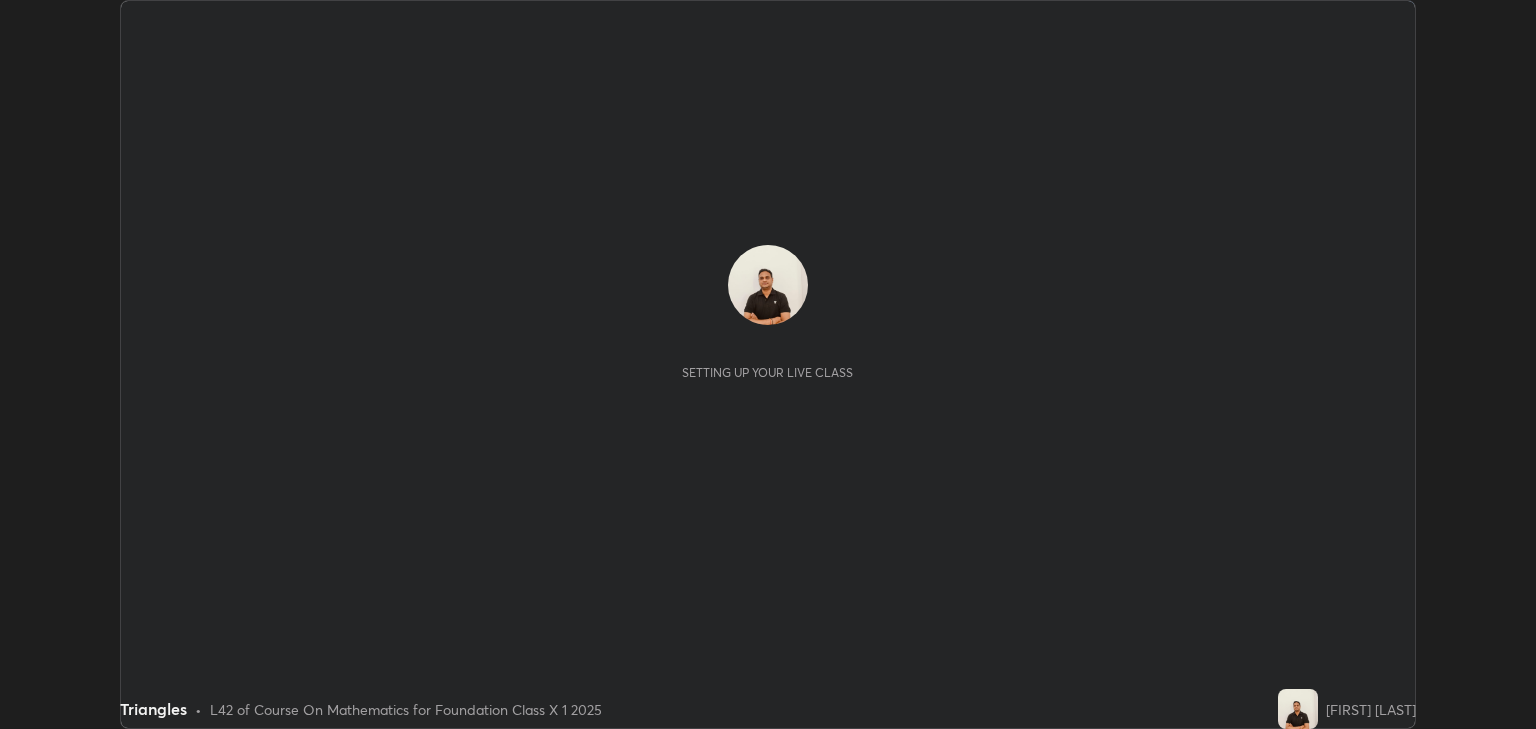 scroll, scrollTop: 0, scrollLeft: 0, axis: both 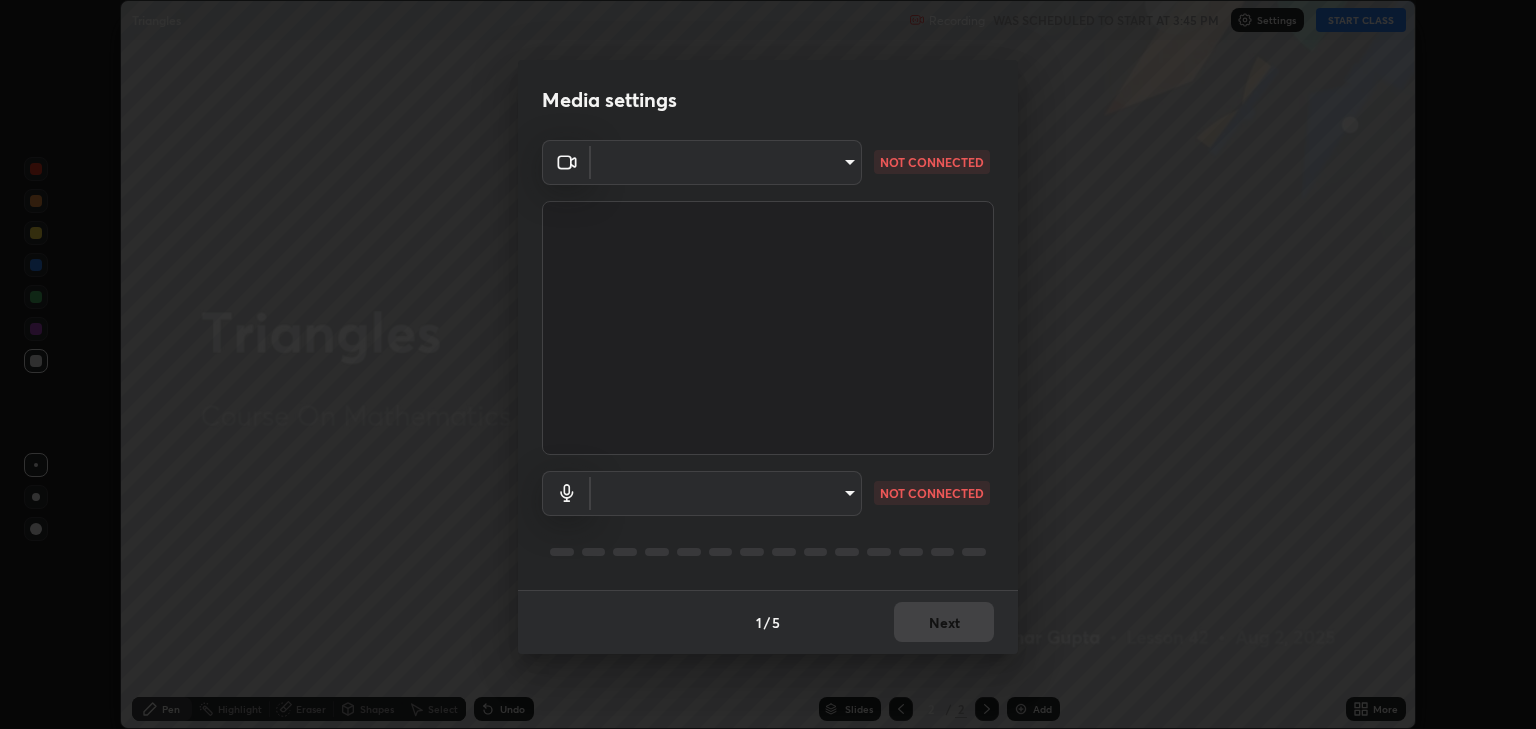 type on "default" 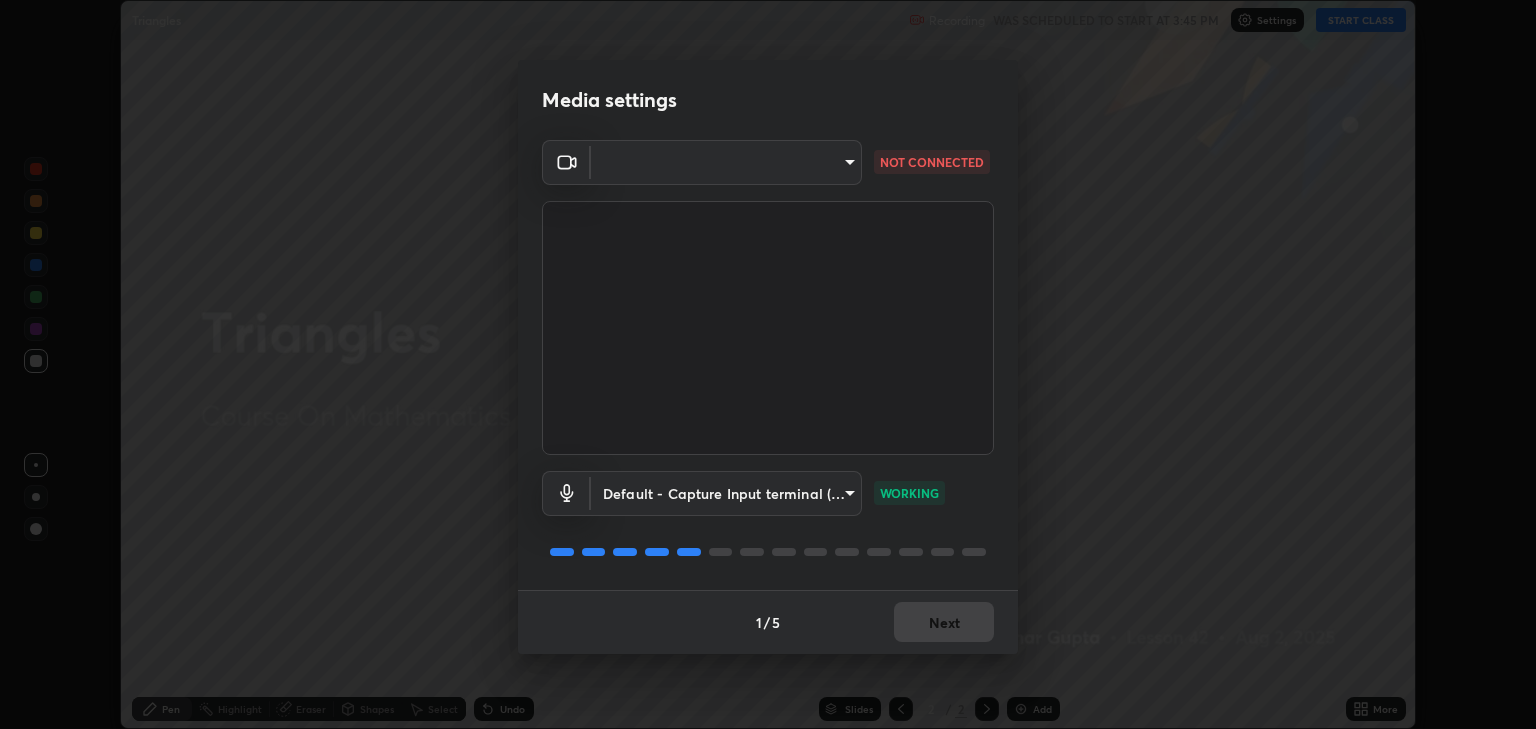 click on "Erase all Triangles Recording WAS SCHEDULED TO START AT  3:45 PM Settings START CLASS Setting up your live class Triangles • L42 of Course On Mathematics for Foundation Class X 1 2025 Ankesh Kumar Gupta Pen Highlight Eraser Shapes Select Undo Slides 2 / 2 Add More No doubts shared Encourage your learners to ask a doubt for better clarity Report an issue Reason for reporting Buffering Chat not working Audio - Video sync issue Educator video quality low ​ Attach an image Report Media settings ​ NOT CONNECTED Default - Capture Input terminal (Digital Array MIC) default WORKING 1 / 5 Next" at bounding box center (768, 364) 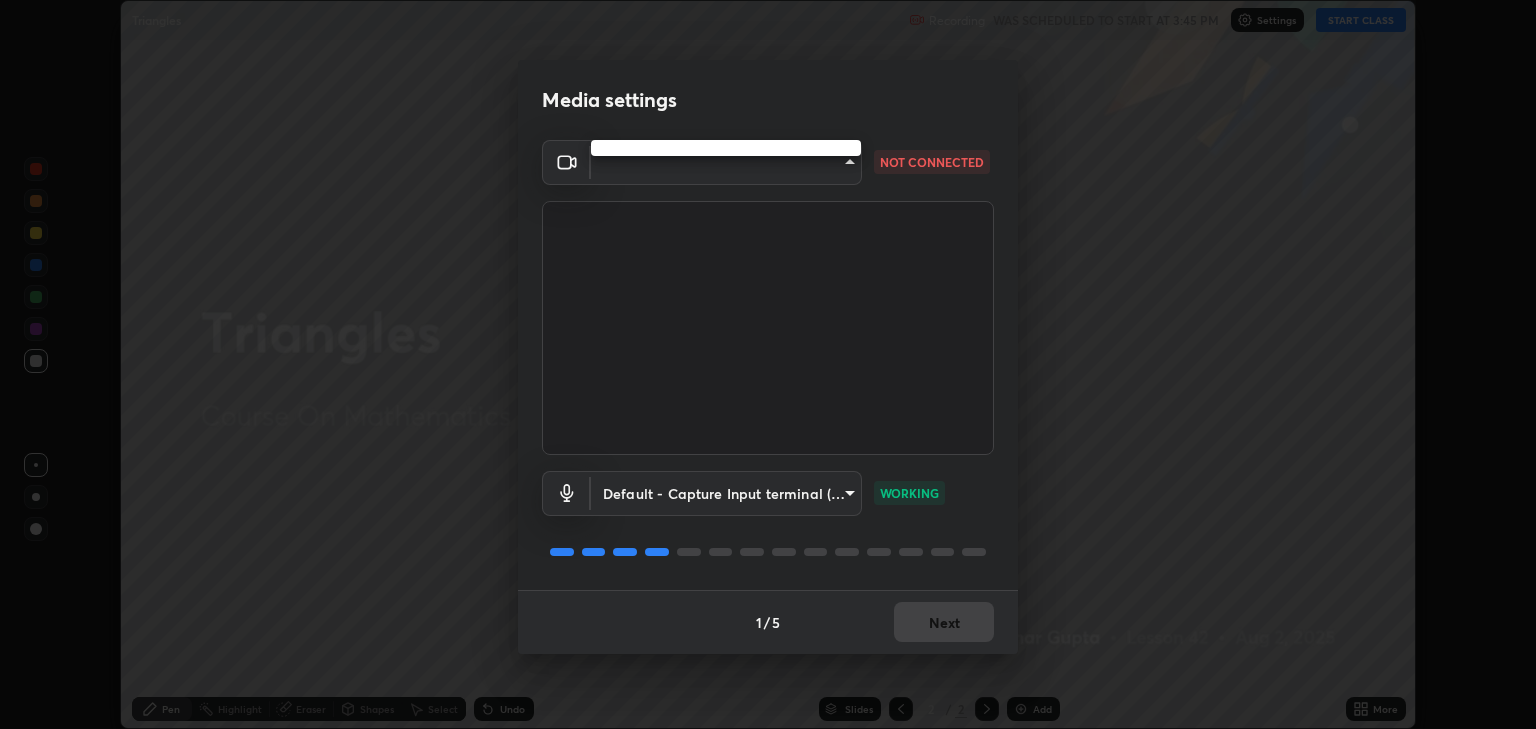 click at bounding box center [726, 148] 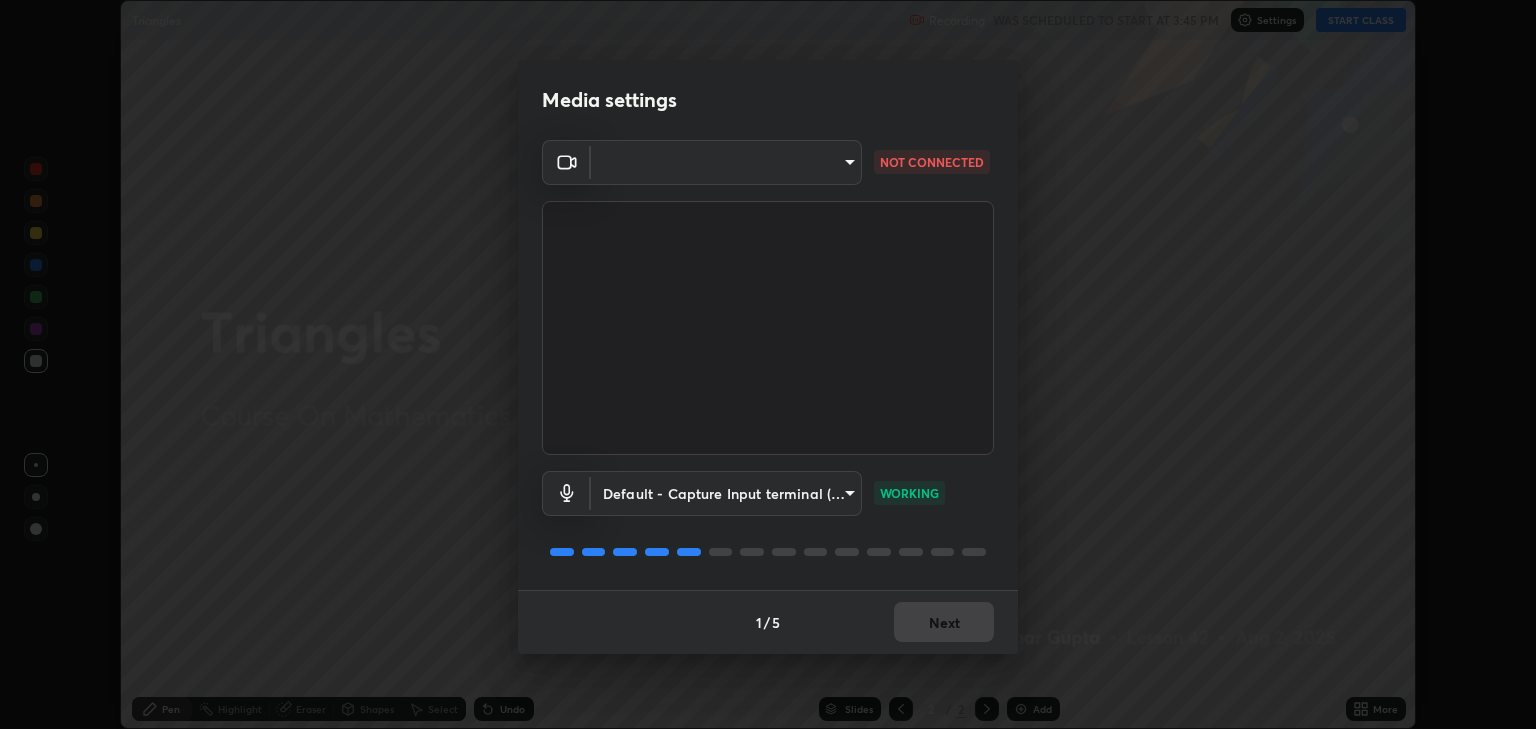 click on "Erase all Triangles Recording WAS SCHEDULED TO START AT  3:45 PM Settings START CLASS Setting up your live class Triangles • L42 of Course On Mathematics for Foundation Class X 1 2025 Ankesh Kumar Gupta Pen Highlight Eraser Shapes Select Undo Slides 2 / 2 Add More No doubts shared Encourage your learners to ask a doubt for better clarity Report an issue Reason for reporting Buffering Chat not working Audio - Video sync issue Educator video quality low ​ Attach an image Report Media settings ​ NOT CONNECTED Default - Capture Input terminal (Digital Array MIC) default WORKING 1 / 5 Next" at bounding box center (768, 364) 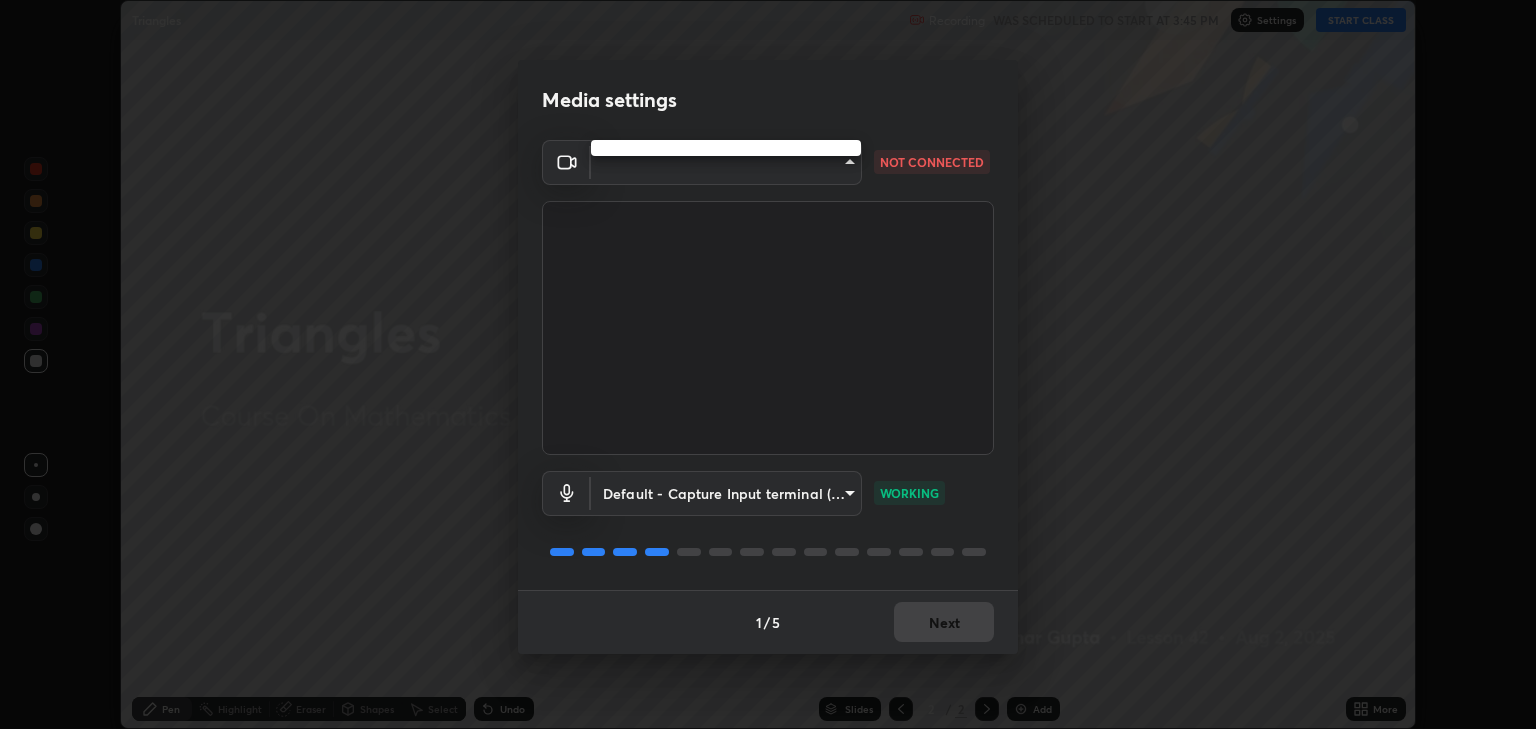 click at bounding box center (768, 364) 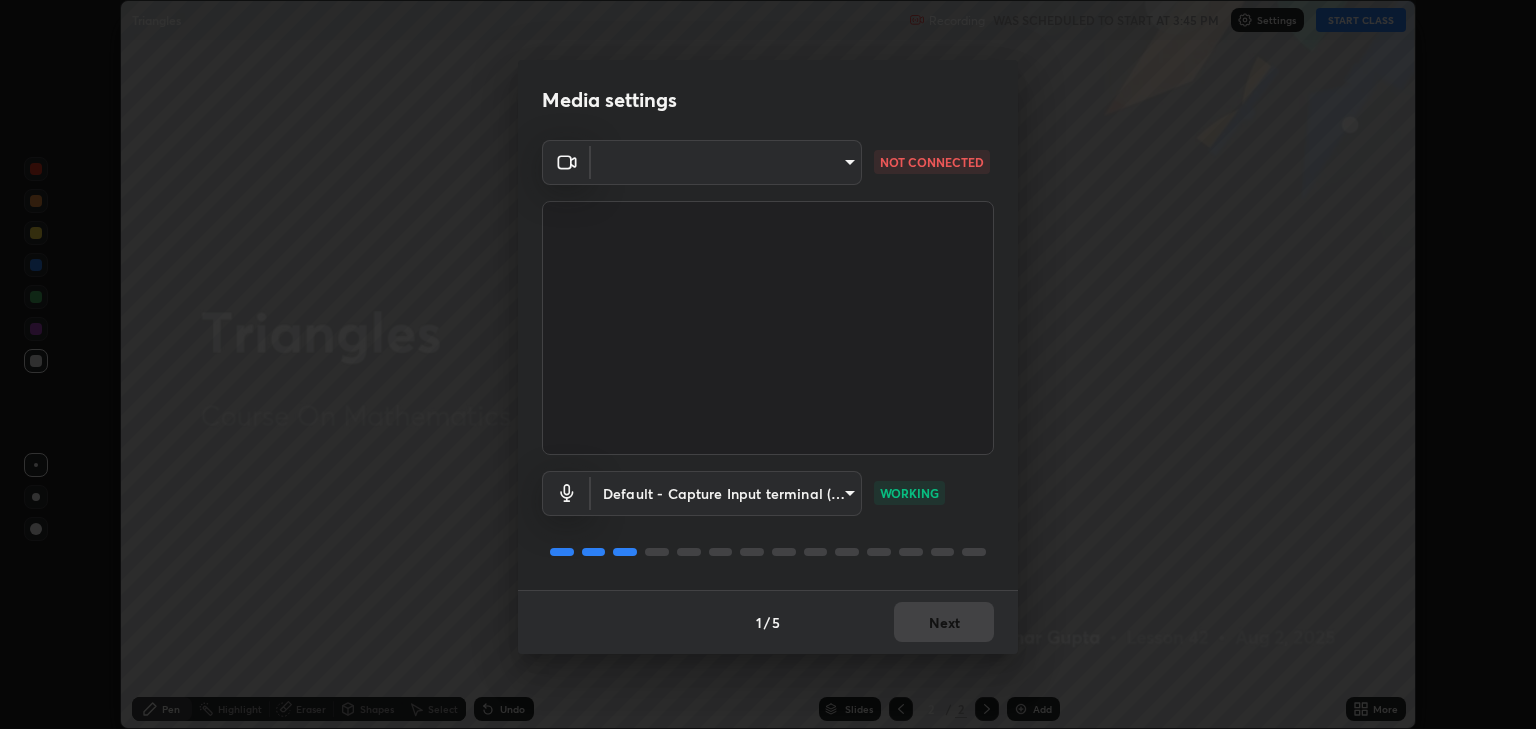 click on "Erase all Triangles Recording WAS SCHEDULED TO START AT  3:45 PM Settings START CLASS Setting up your live class Triangles • L42 of Course On Mathematics for Foundation Class X 1 2025 Ankesh Kumar Gupta Pen Highlight Eraser Shapes Select Undo Slides 2 / 2 Add More No doubts shared Encourage your learners to ask a doubt for better clarity Report an issue Reason for reporting Buffering Chat not working Audio - Video sync issue Educator video quality low ​ Attach an image Report Media settings ​ NOT CONNECTED Default - Capture Input terminal (Digital Array MIC) default WORKING 1 / 5 Next" at bounding box center [768, 364] 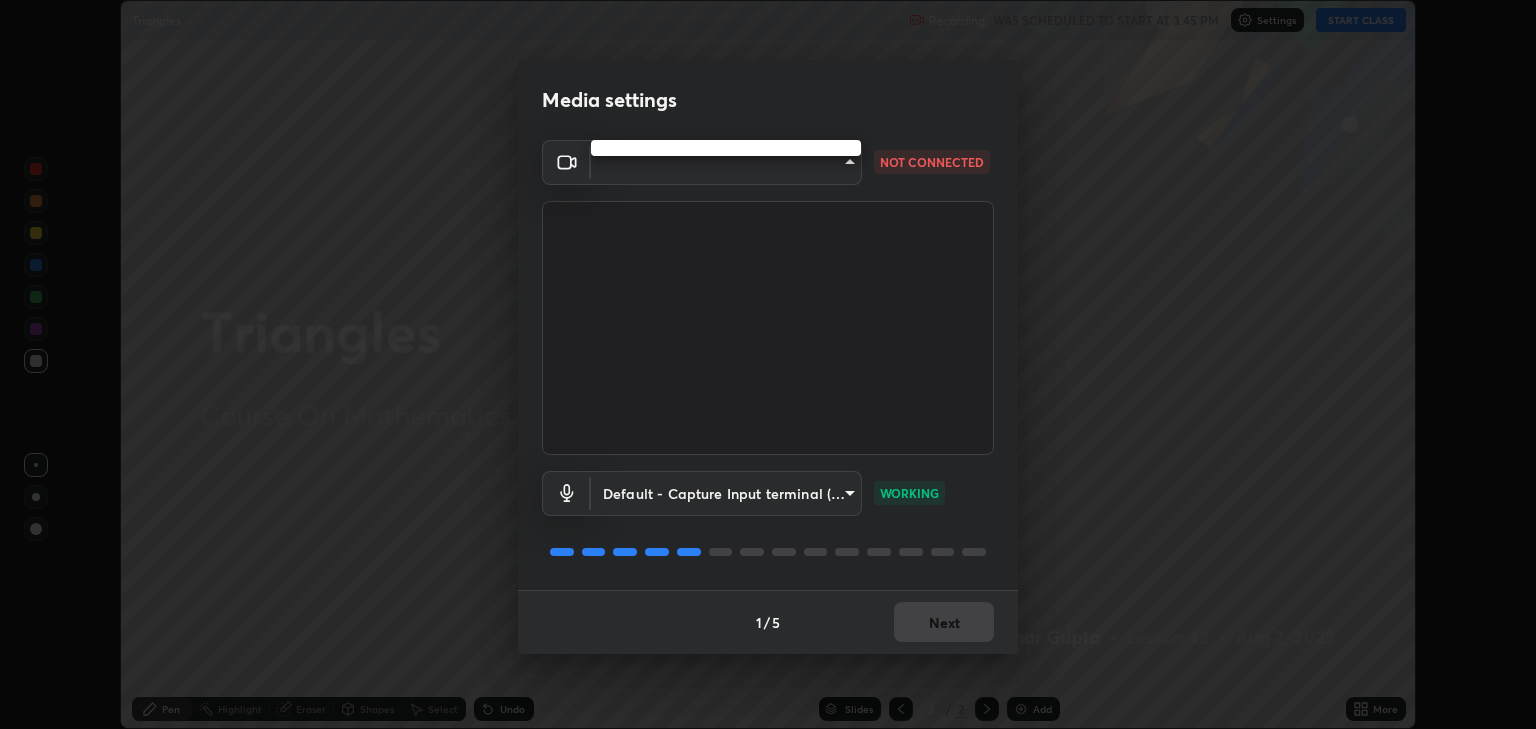 click at bounding box center [768, 364] 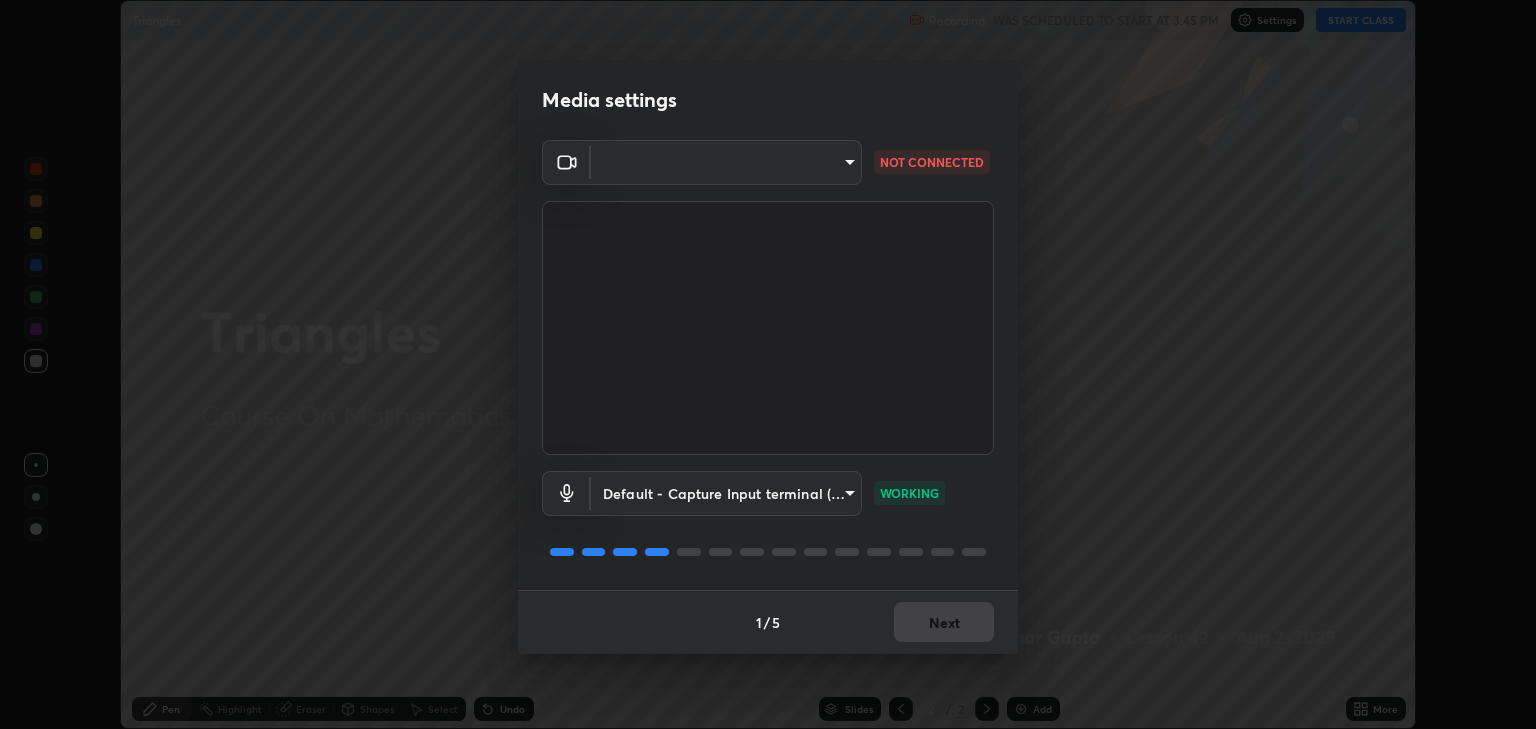 click on "Erase all Triangles Recording WAS SCHEDULED TO START AT  3:45 PM Settings START CLASS Setting up your live class Triangles • L42 of Course On Mathematics for Foundation Class X 1 2025 Ankesh Kumar Gupta Pen Highlight Eraser Shapes Select Undo Slides 2 / 2 Add More No doubts shared Encourage your learners to ask a doubt for better clarity Report an issue Reason for reporting Buffering Chat not working Audio - Video sync issue Educator video quality low ​ Attach an image Report Media settings ​ NOT CONNECTED Default - Capture Input terminal (Digital Array MIC) default WORKING 1 / 5 Next" at bounding box center (768, 364) 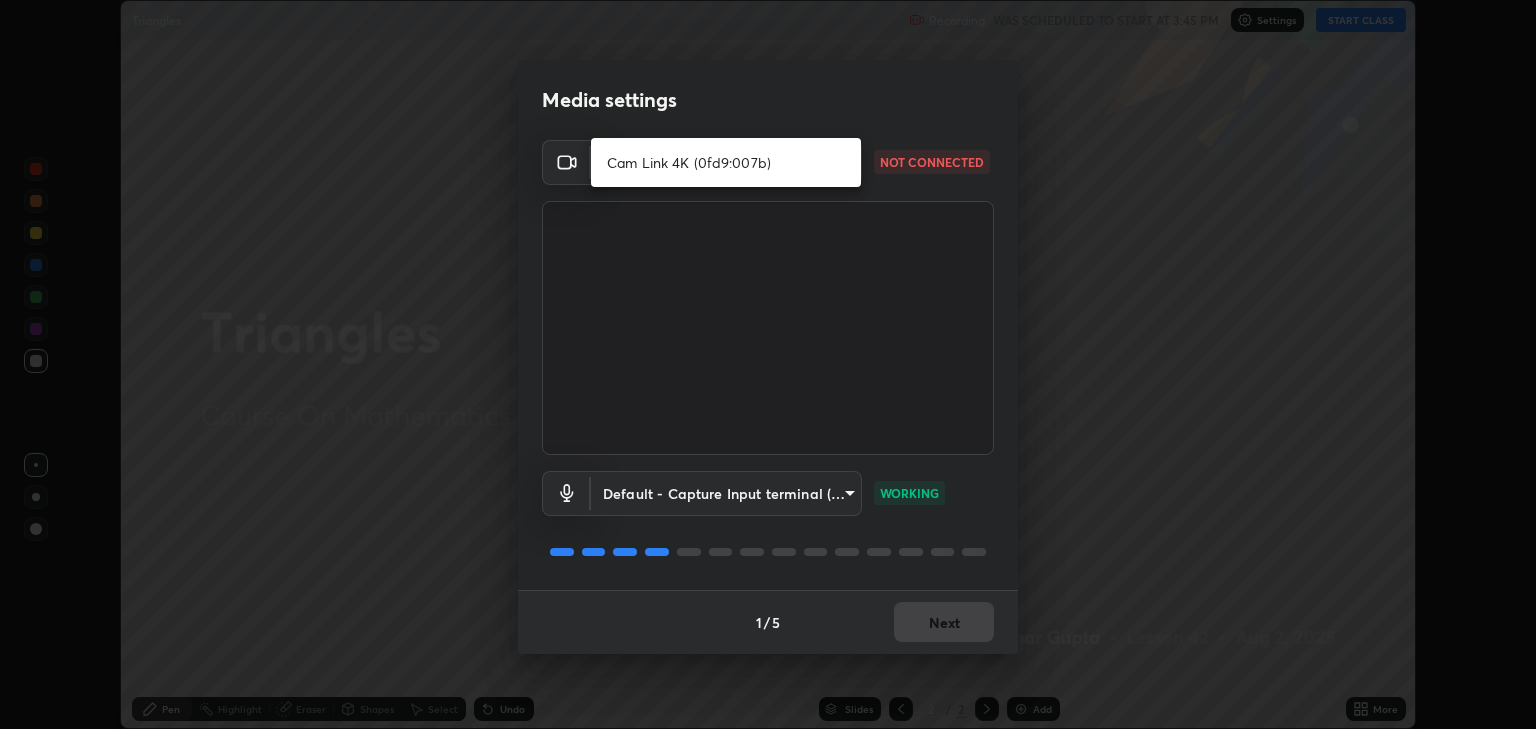click on "Cam Link 4K (0fd9:007b)" at bounding box center [726, 162] 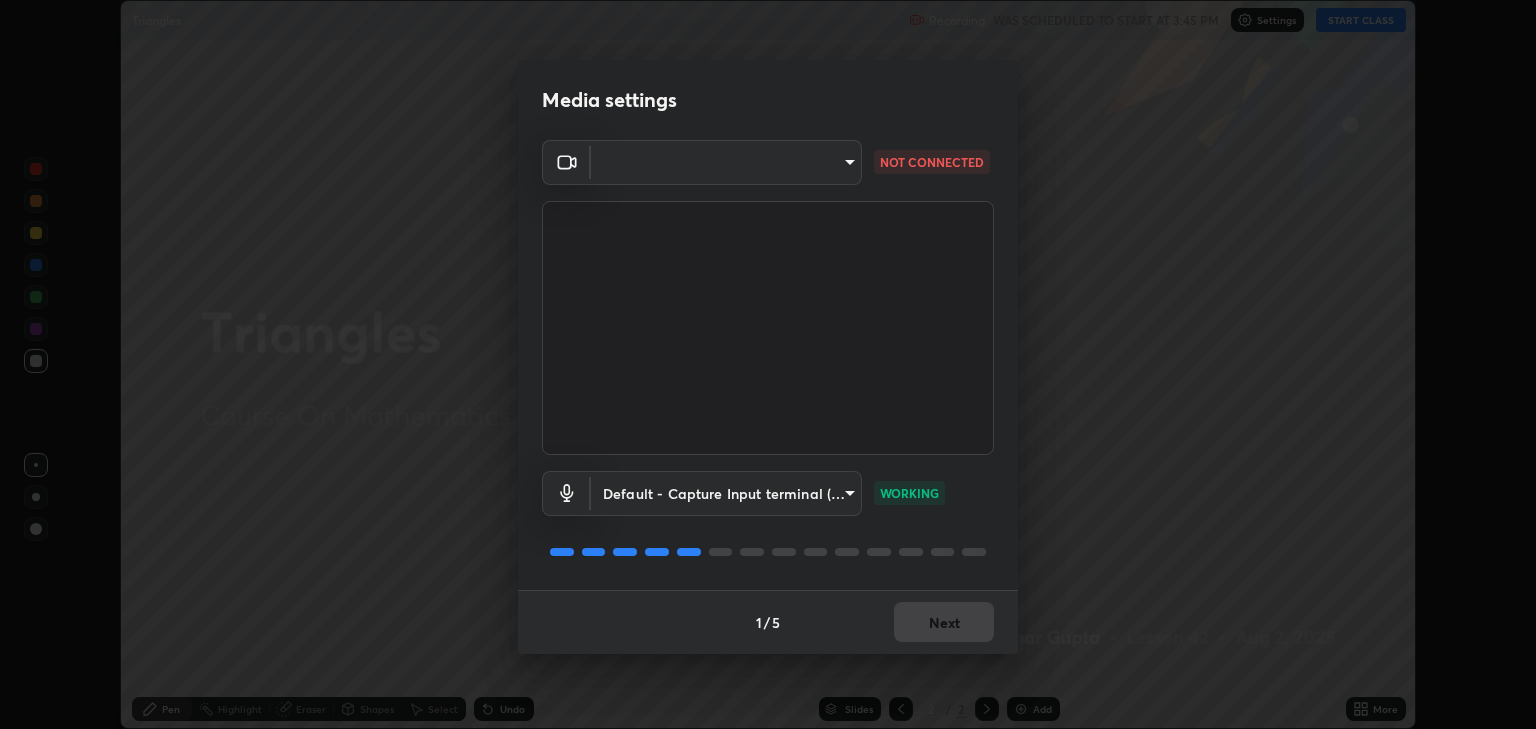 click on "Erase all Triangles Recording WAS SCHEDULED TO START AT  3:45 PM Settings START CLASS Setting up your live class Triangles • L42 of Course On Mathematics for Foundation Class X 1 2025 Ankesh Kumar Gupta Pen Highlight Eraser Shapes Select Undo Slides 2 / 2 Add More No doubts shared Encourage your learners to ask a doubt for better clarity Report an issue Reason for reporting Buffering Chat not working Audio - Video sync issue Educator video quality low ​ Attach an image Report Media settings ​ 1b984996b6f94243e79cb8d90de3b2dad8ff965d9305232f2bbb5b2aec683956 NOT CONNECTED Default - Capture Input terminal (Digital Array MIC) default WORKING 1 / 5 Next" at bounding box center (768, 364) 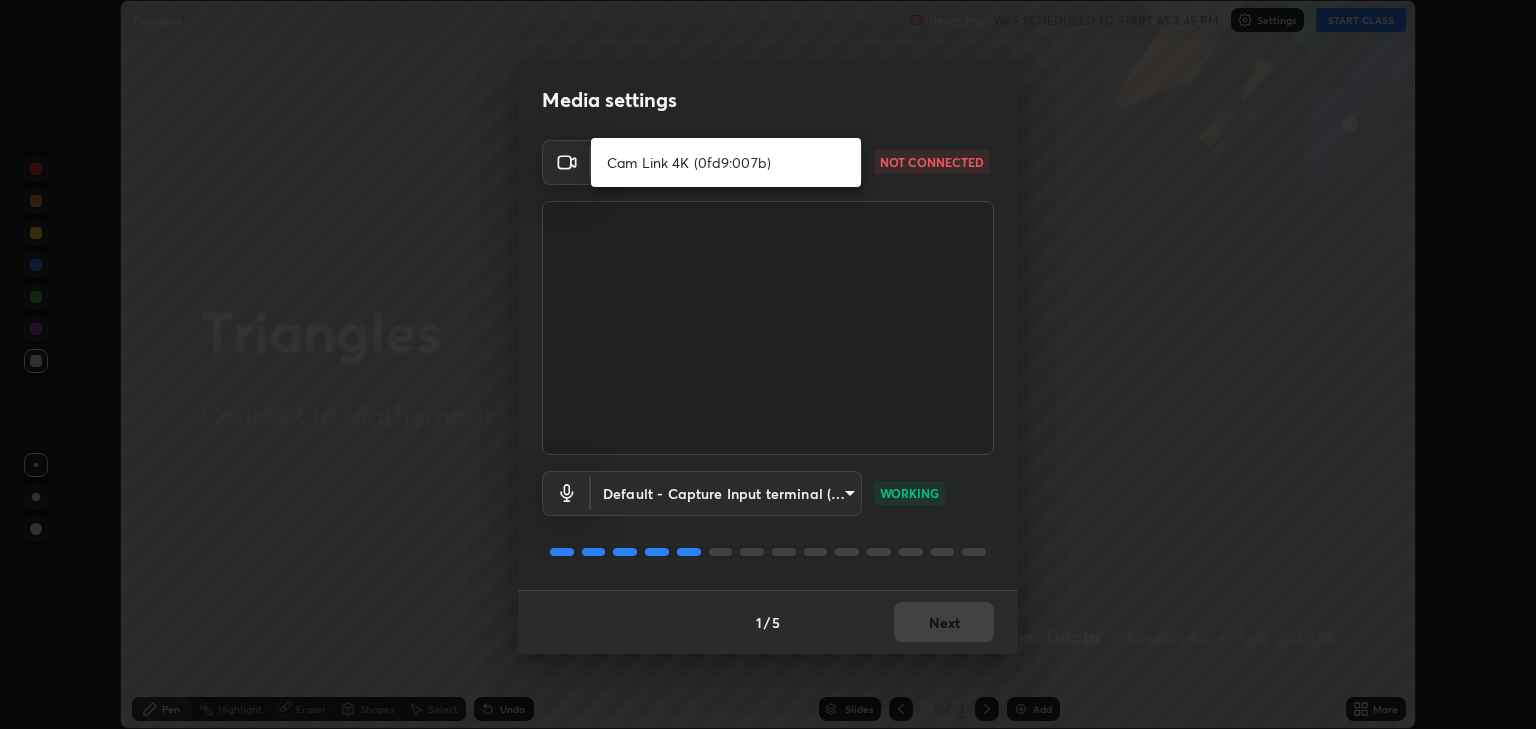 click on "Cam Link 4K (0fd9:007b)" at bounding box center [726, 162] 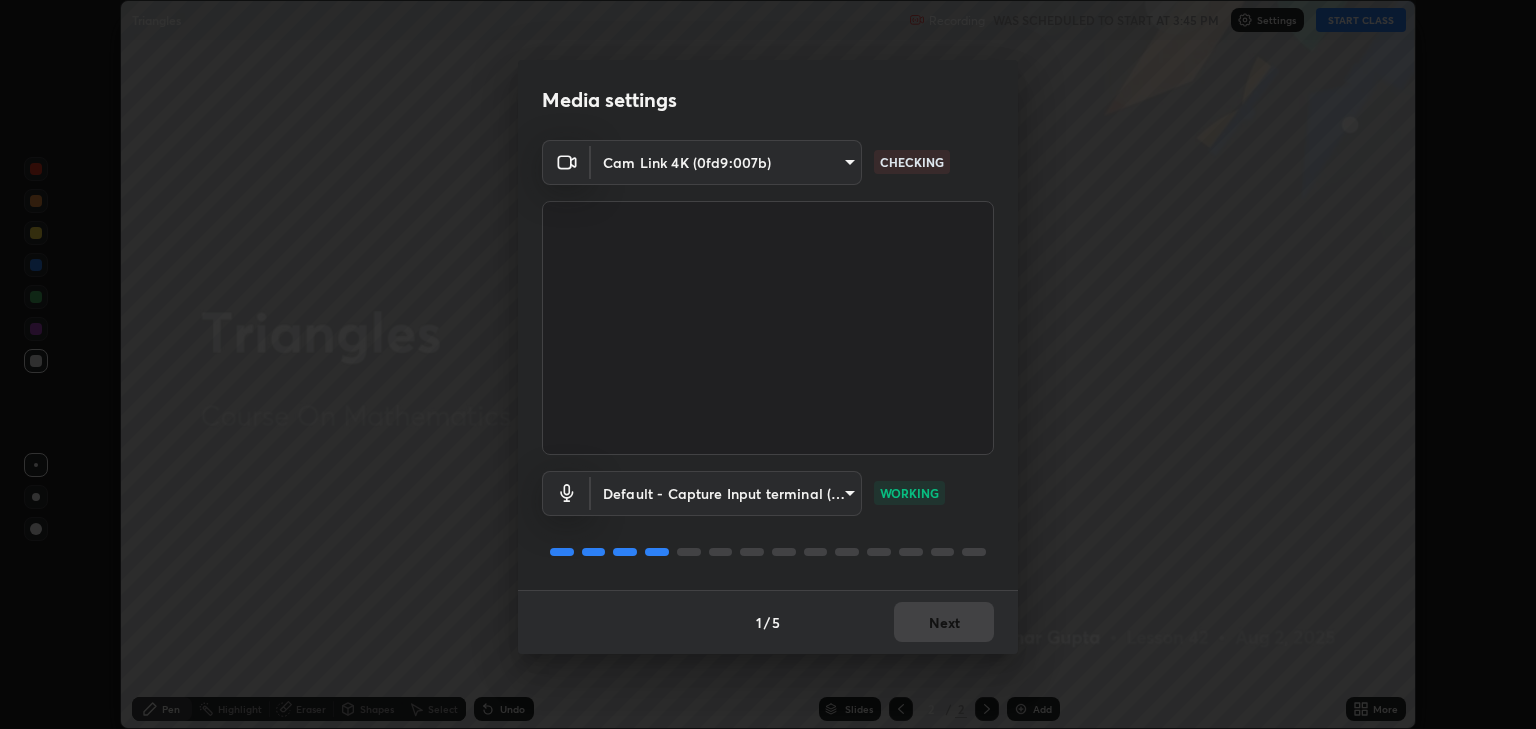 click on "Erase all Triangles Recording WAS SCHEDULED TO START AT  3:45 PM Settings START CLASS Setting up your live class Triangles • L42 of Course On Mathematics for Foundation Class X 1 2025 Ankesh Kumar Gupta Pen Highlight Eraser Shapes Select Undo Slides 2 / 2 Add More No doubts shared Encourage your learners to ask a doubt for better clarity Report an issue Reason for reporting Buffering Chat not working Audio - Video sync issue Educator video quality low ​ Attach an image Report Media settings Cam Link 4K (0fd9:007b) 9e8971814666e179a8540637d1536f0ae3b223ec45d70d15e543308c8de75ddb CHECKING Default - Capture Input terminal (Digital Array MIC) default WORKING 1 / 5 Next" at bounding box center (768, 364) 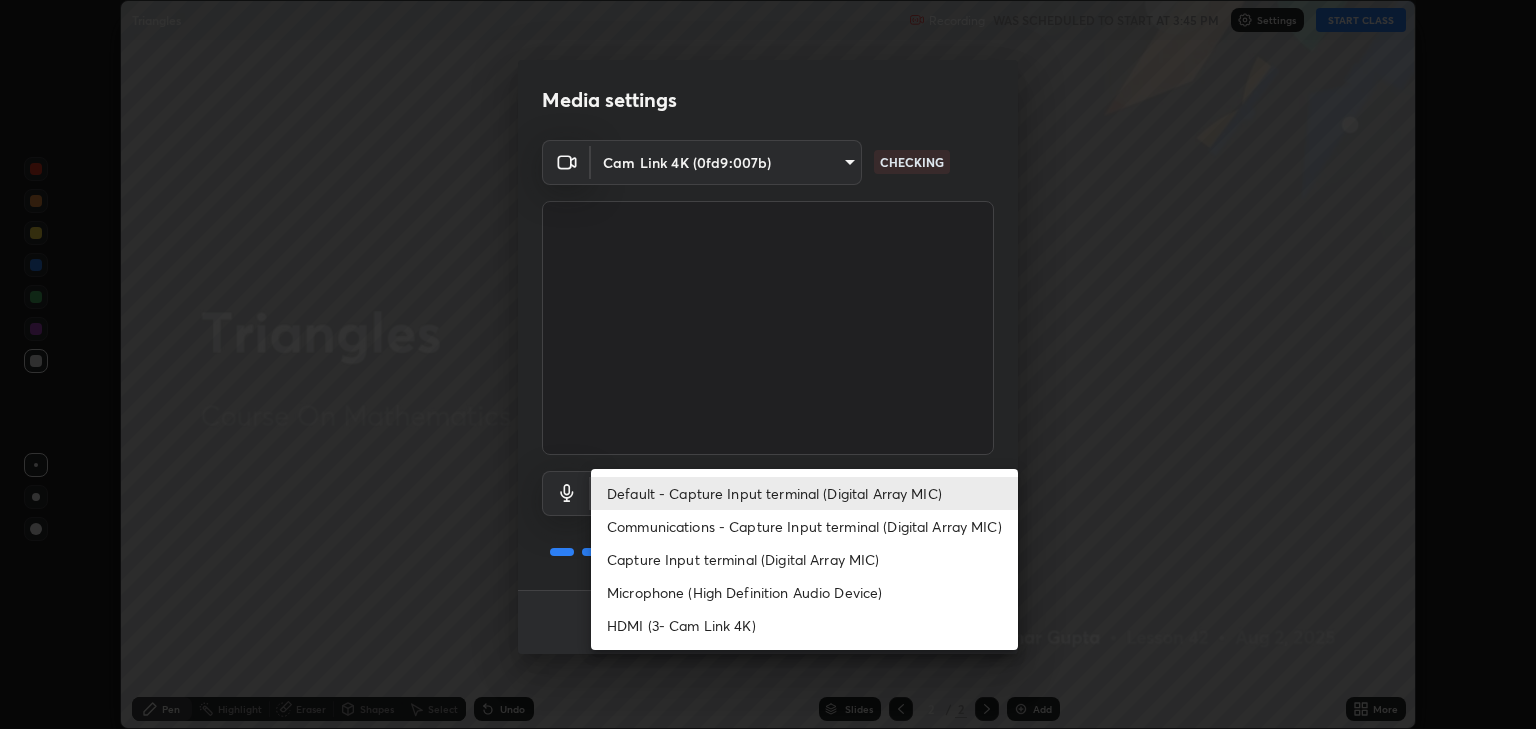 click on "HDMI (3- Cam Link 4K)" at bounding box center [804, 625] 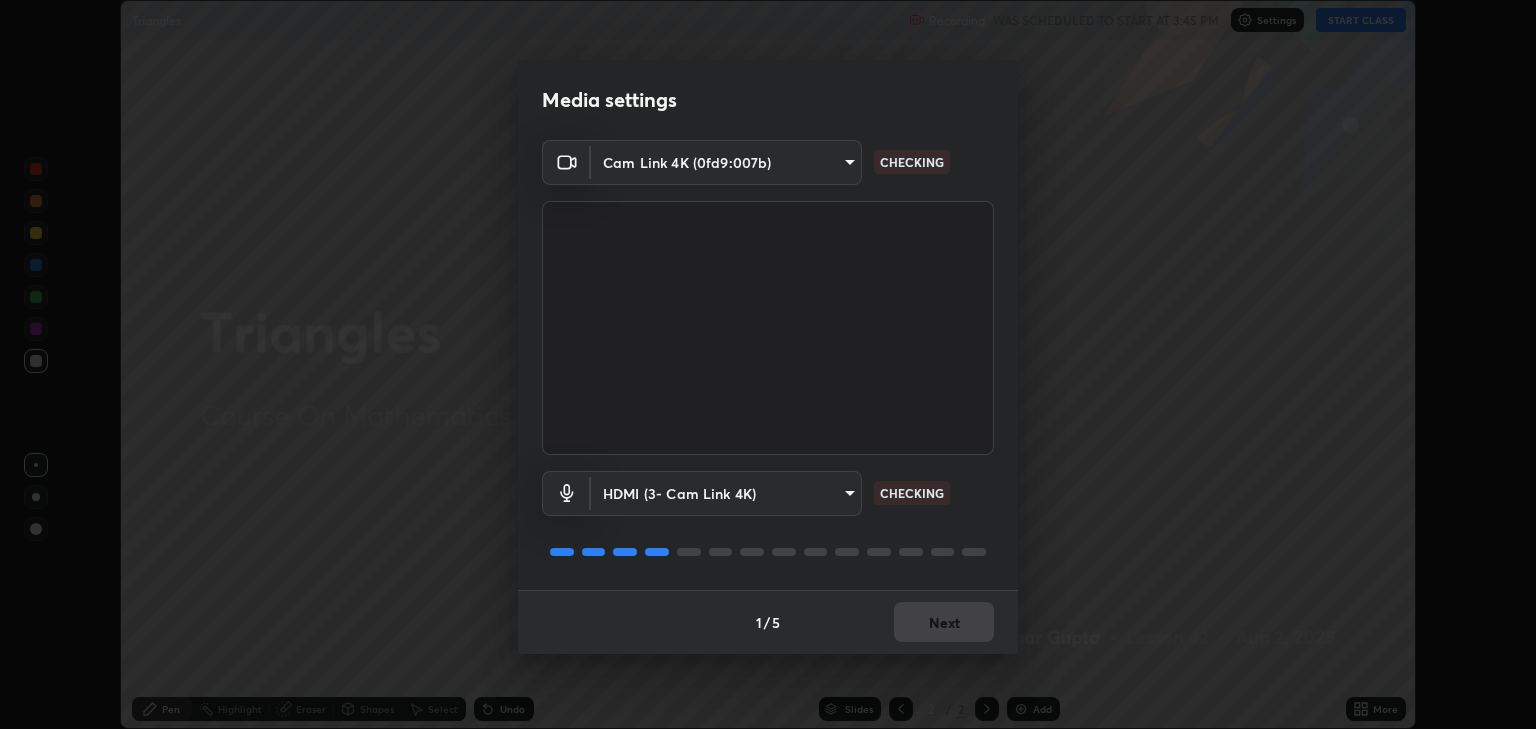 click on "Erase all Triangles Recording WAS SCHEDULED TO START AT  3:45 PM Settings START CLASS Setting up your live class Triangles • L42 of Course On Mathematics for Foundation Class X 1 2025 Ankesh Kumar Gupta Pen Highlight Eraser Shapes Select Undo Slides 2 / 2 Add More No doubts shared Encourage your learners to ask a doubt for better clarity Report an issue Reason for reporting Buffering Chat not working Audio - Video sync issue Educator video quality low ​ Attach an image Report Media settings Cam Link 4K (0fd9:007b) 9e8971814666e179a8540637d1536f0ae3b223ec45d70d15e543308c8de75ddb CHECKING HDMI (3- Cam Link 4K) 5c4ca5645eddebd89a6c32478f8bdcb31b7e98c27989ba766a99526cb6a2f293 CHECKING 1 / 5 Next" at bounding box center (768, 364) 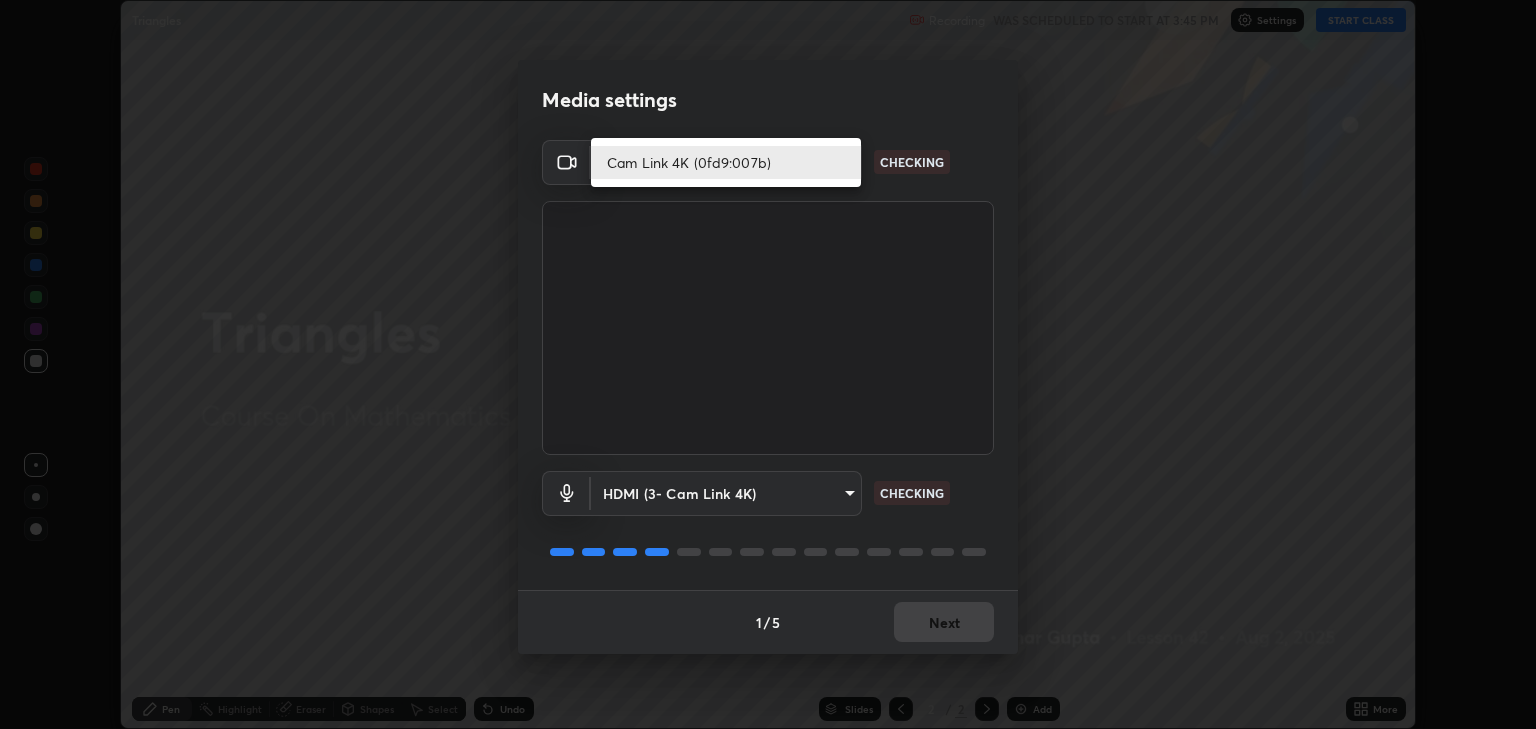 click on "Cam Link 4K (0fd9:007b)" at bounding box center (726, 162) 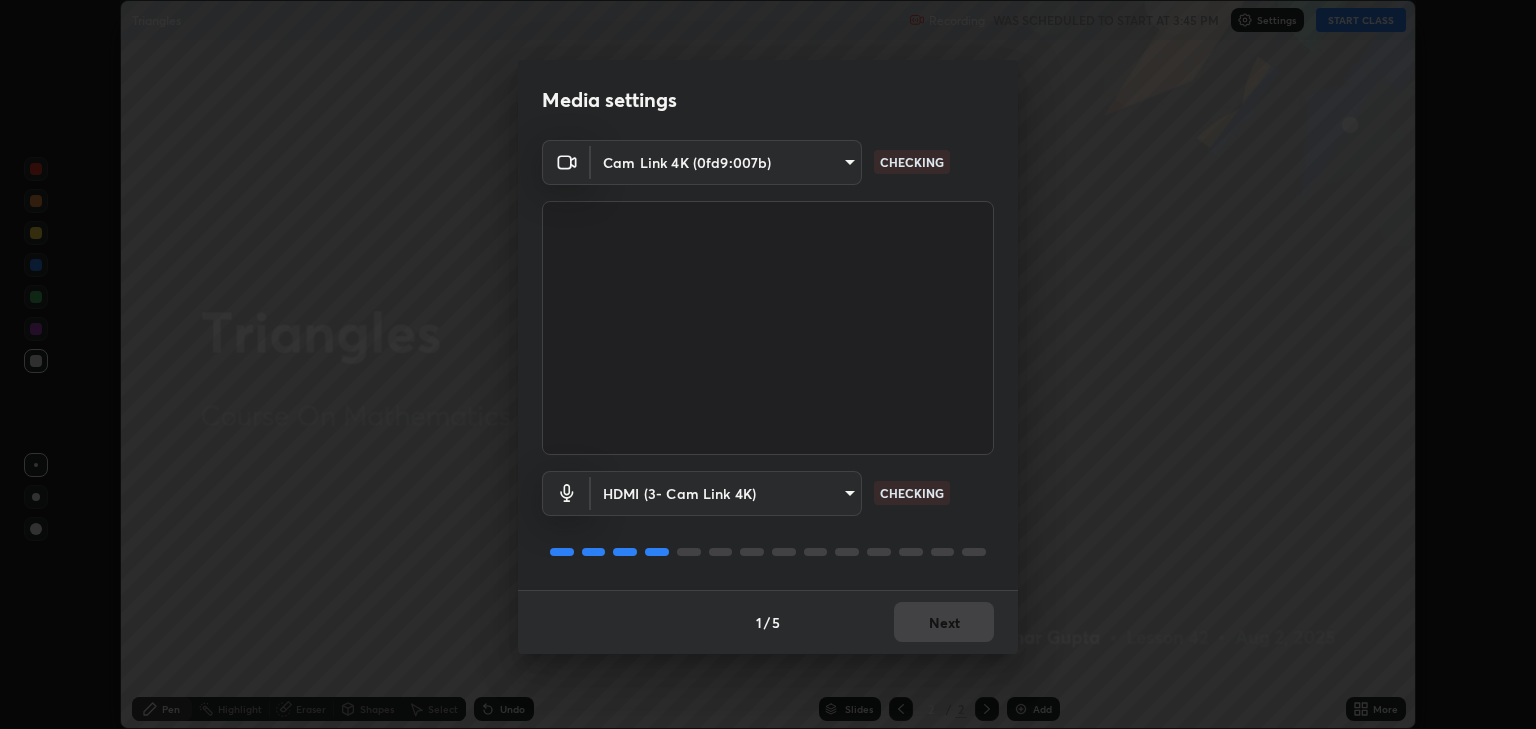 click on "Erase all Triangles Recording WAS SCHEDULED TO START AT  3:45 PM Settings START CLASS Setting up your live class Triangles • L42 of Course On Mathematics for Foundation Class X 1 2025 Ankesh Kumar Gupta Pen Highlight Eraser Shapes Select Undo Slides 2 / 2 Add More No doubts shared Encourage your learners to ask a doubt for better clarity Report an issue Reason for reporting Buffering Chat not working Audio - Video sync issue Educator video quality low ​ Attach an image Report Media settings Cam Link 4K (0fd9:007b) 9e8971814666e179a8540637d1536f0ae3b223ec45d70d15e543308c8de75ddb CHECKING HDMI (3- Cam Link 4K) 5c4ca5645eddebd89a6c32478f8bdcb31b7e98c27989ba766a99526cb6a2f293 CHECKING 1 / 5 Next" at bounding box center [768, 364] 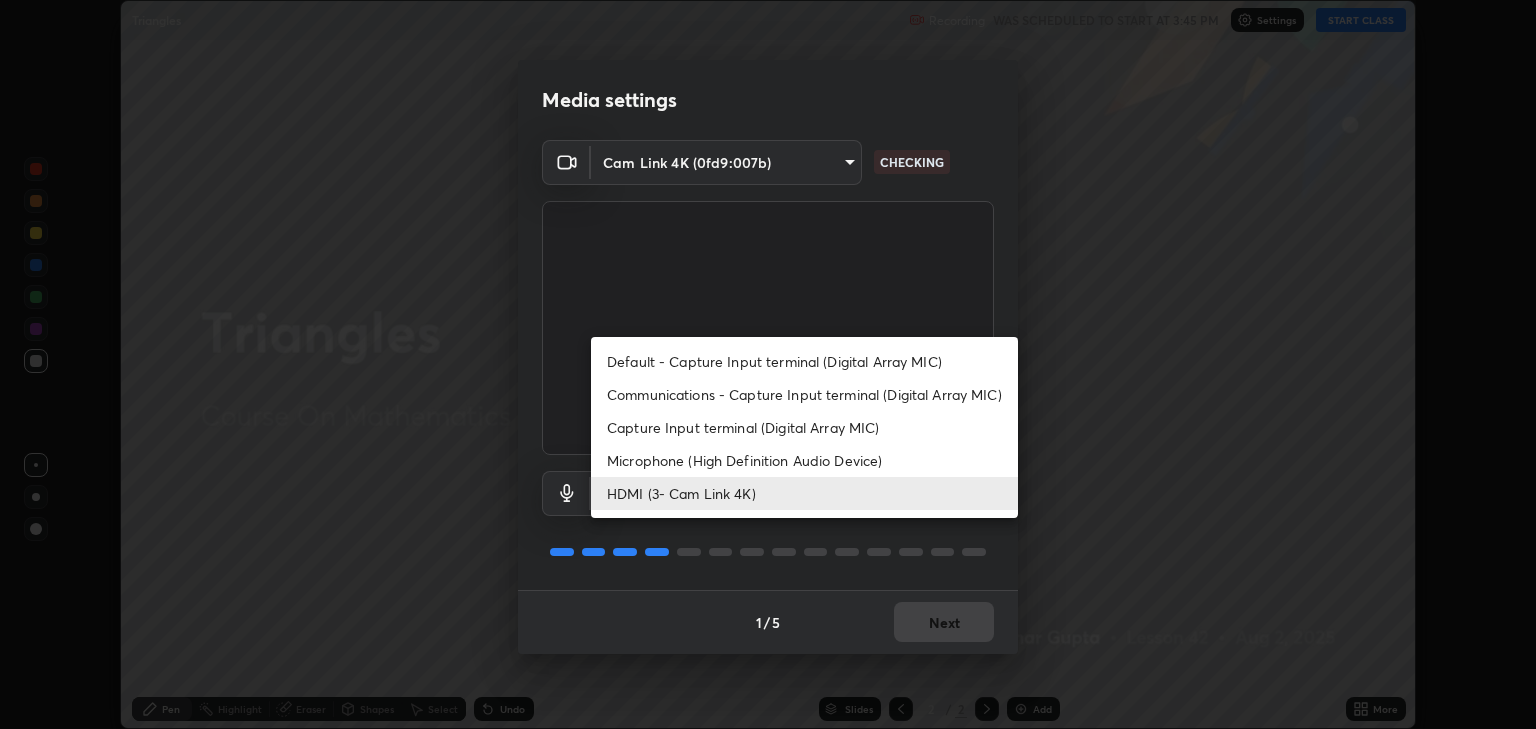 click on "Default - Capture Input terminal (Digital Array MIC)" at bounding box center (804, 361) 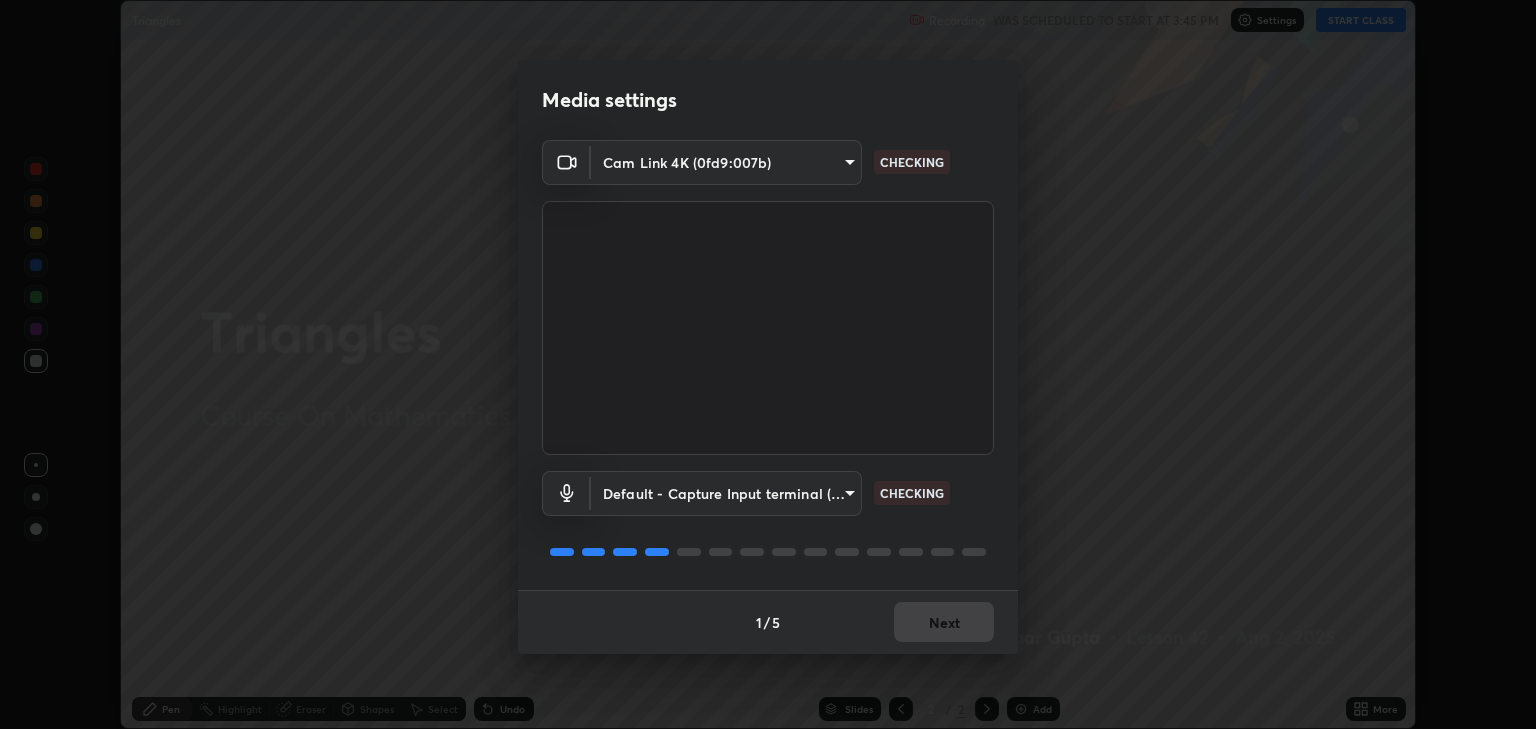 type on "default" 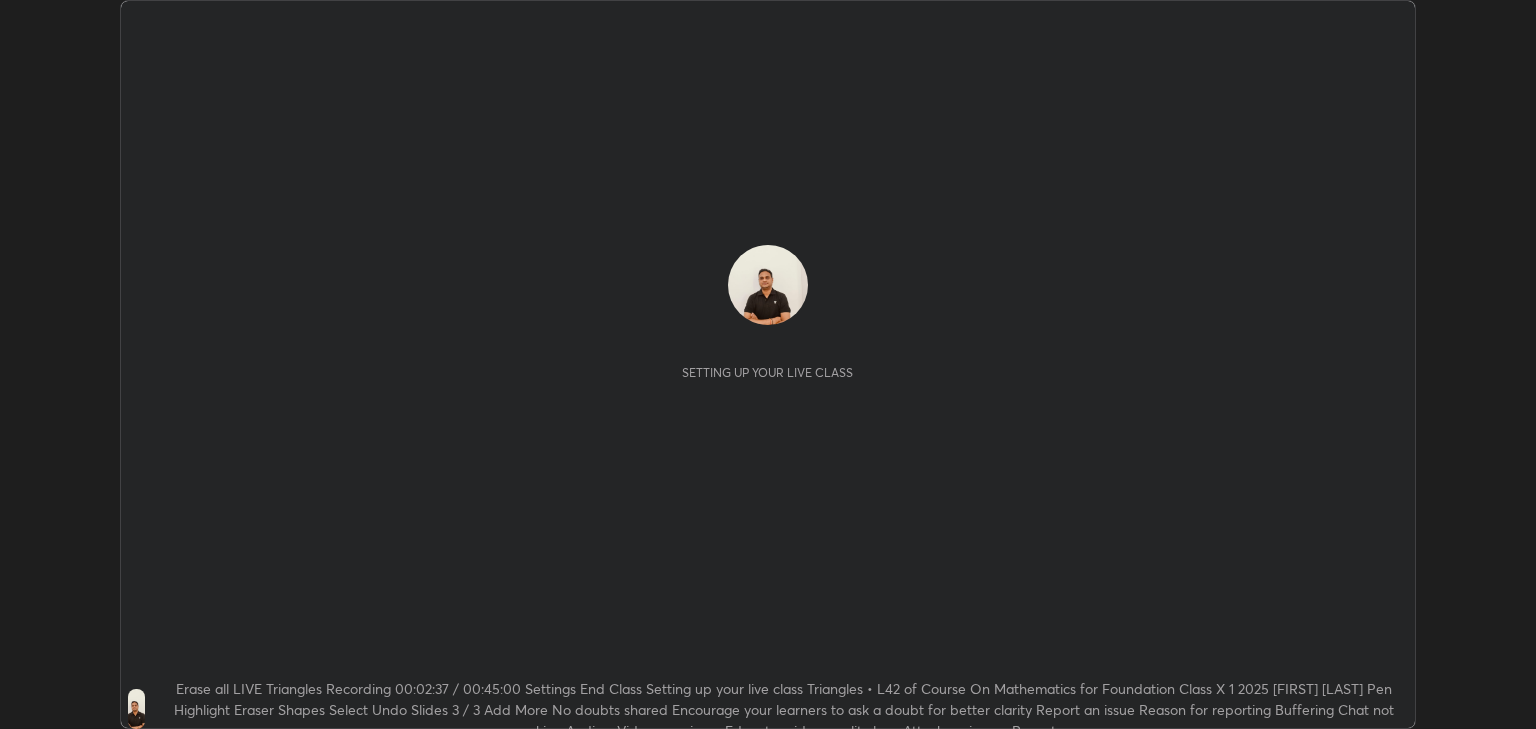 scroll, scrollTop: 0, scrollLeft: 0, axis: both 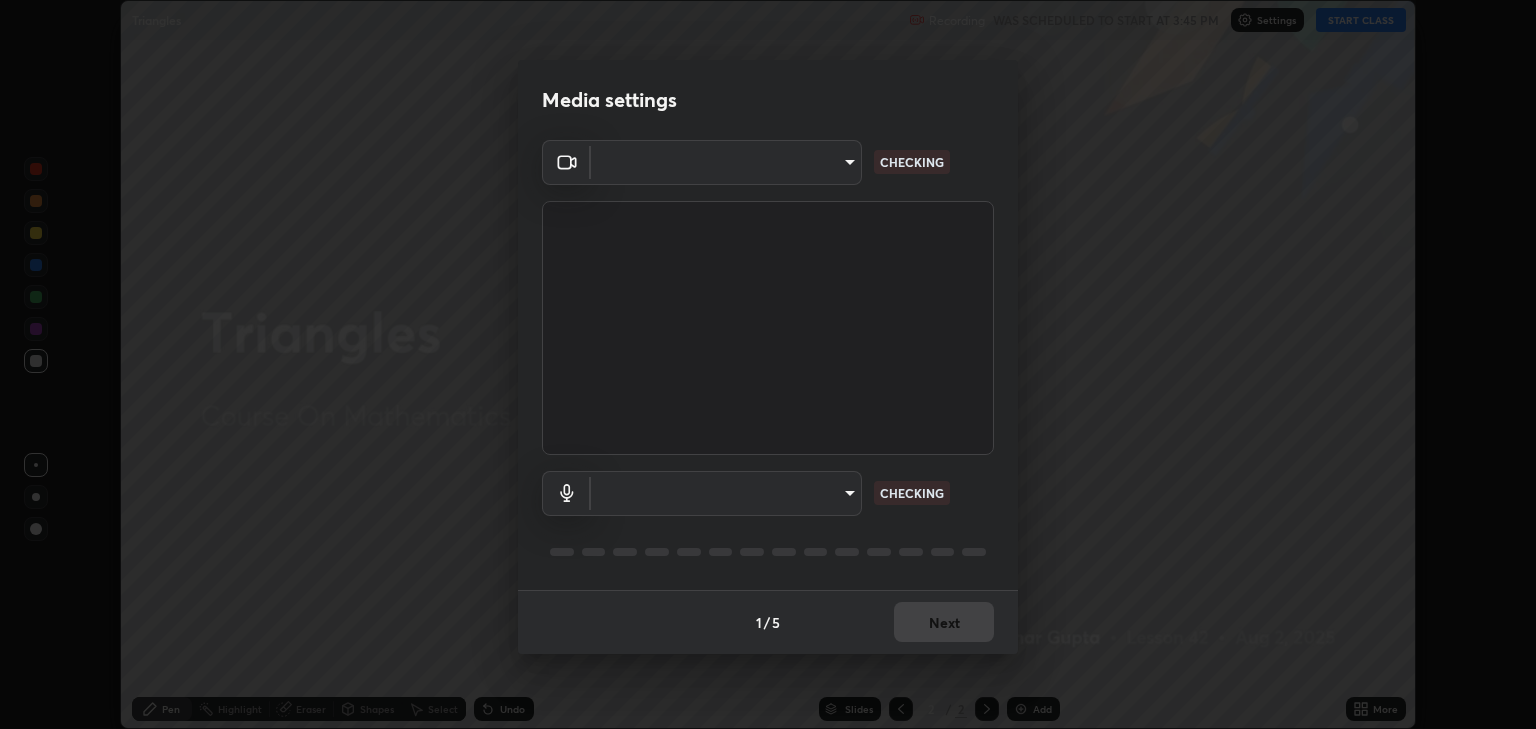 type on "[HASH]" 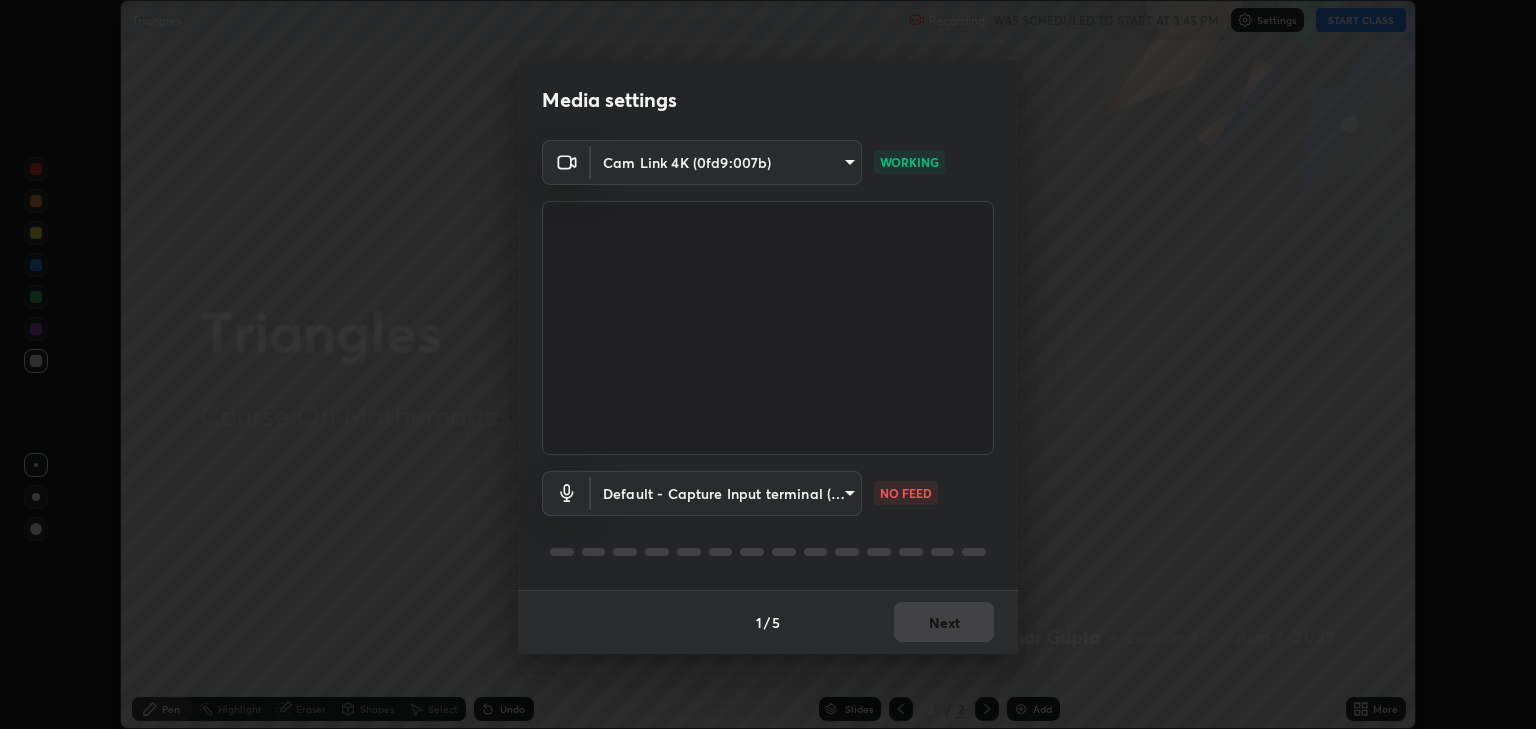click on "Triangles Recording Settings End Class Thank you for taking the class Logout Setting up your live class Triangles • L42 of Course On Mathematics for Foundation Class X 1 2025 [FIRST] [LAST] Pen Highlight Eraser Shapes Select Undo Slides 3 / 3 Add More No doubts shared Encourage your learners to ask a doubt for better clarity Report an issue Reason for reporting Buffering Chat not working Audio - Video sync issue Educator video quality low ​ Attach an image Report" at bounding box center [768, 364] 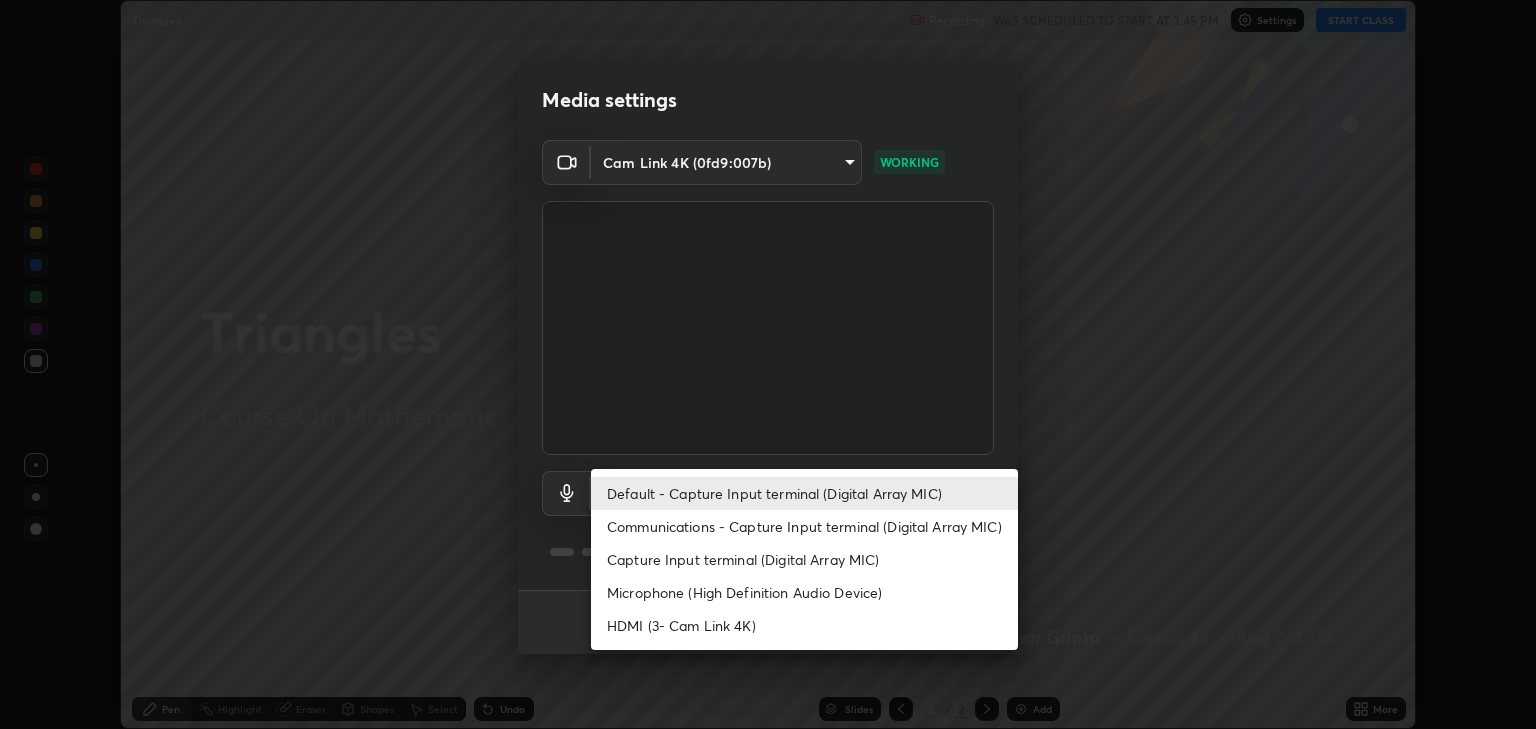 click on "HDMI (3- Cam Link 4K)" at bounding box center [804, 625] 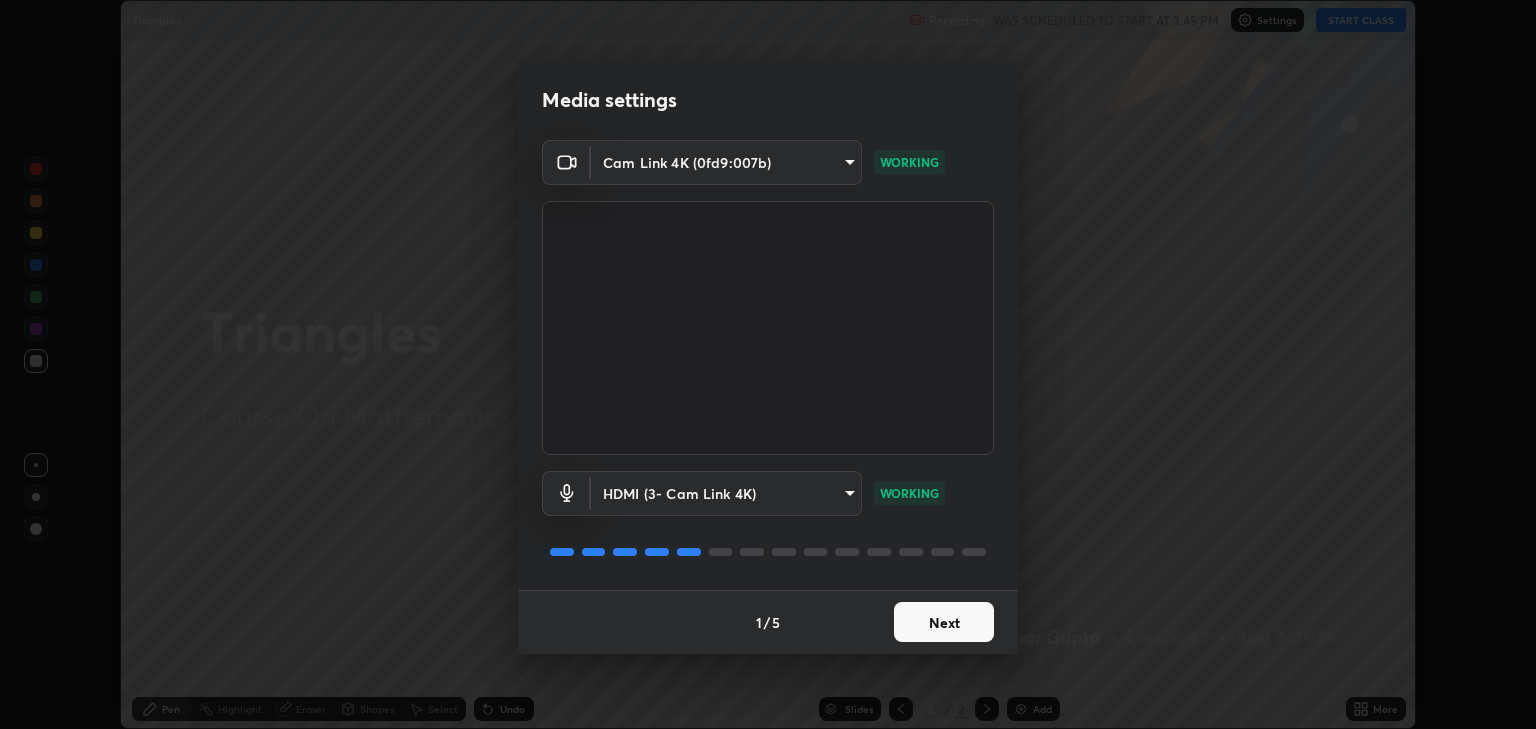 click on "Next" at bounding box center [944, 622] 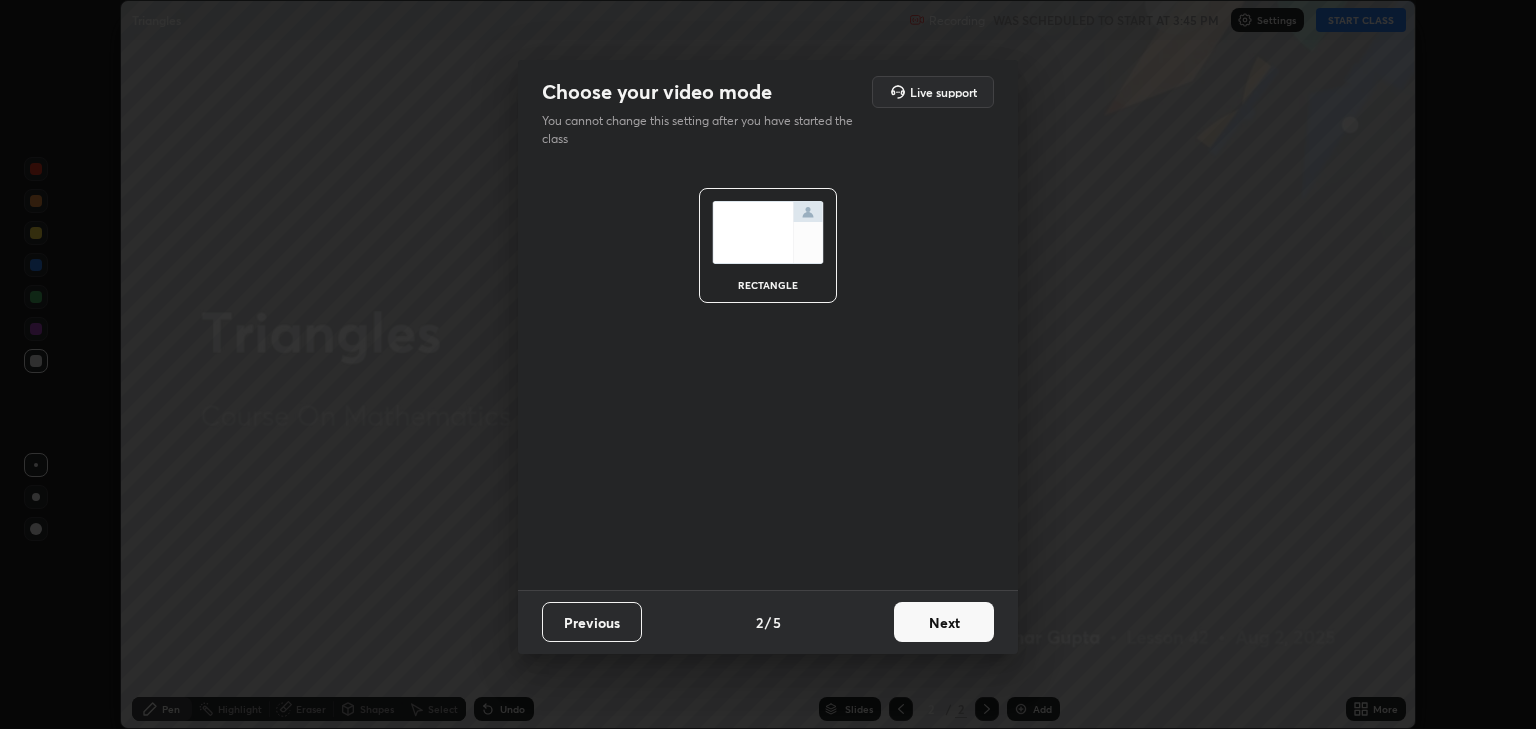 click on "Next" at bounding box center (944, 622) 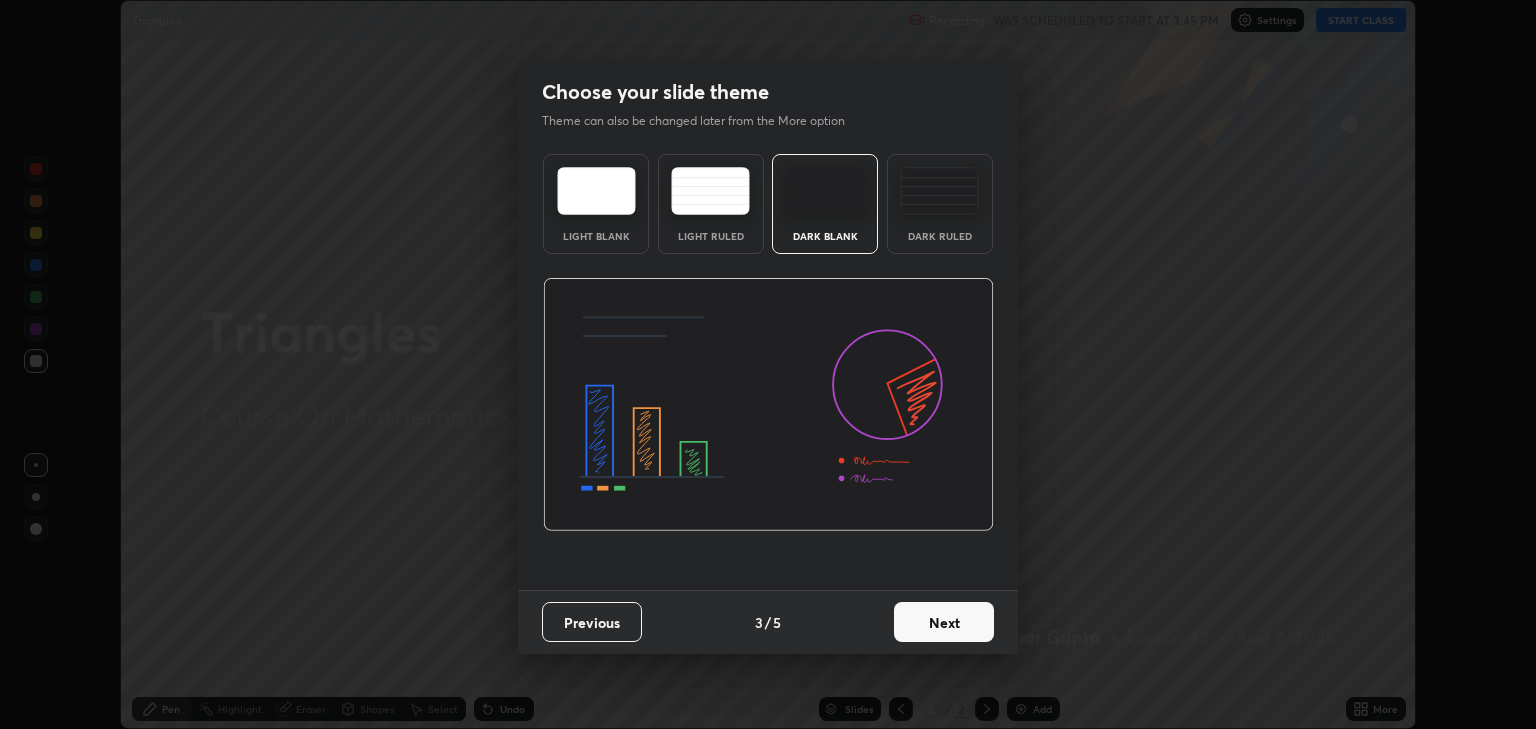 click on "Next" at bounding box center [944, 622] 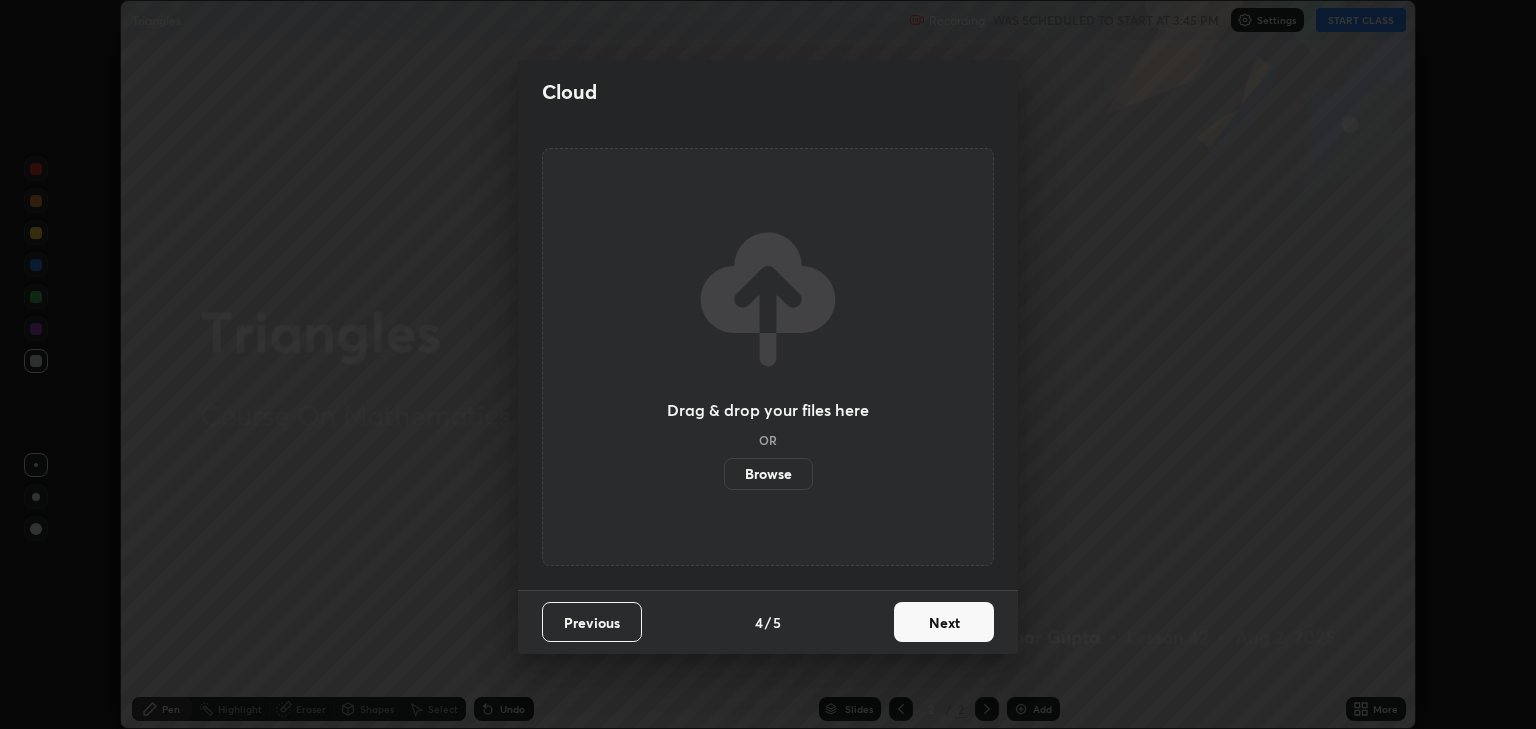 click on "Next" at bounding box center [944, 622] 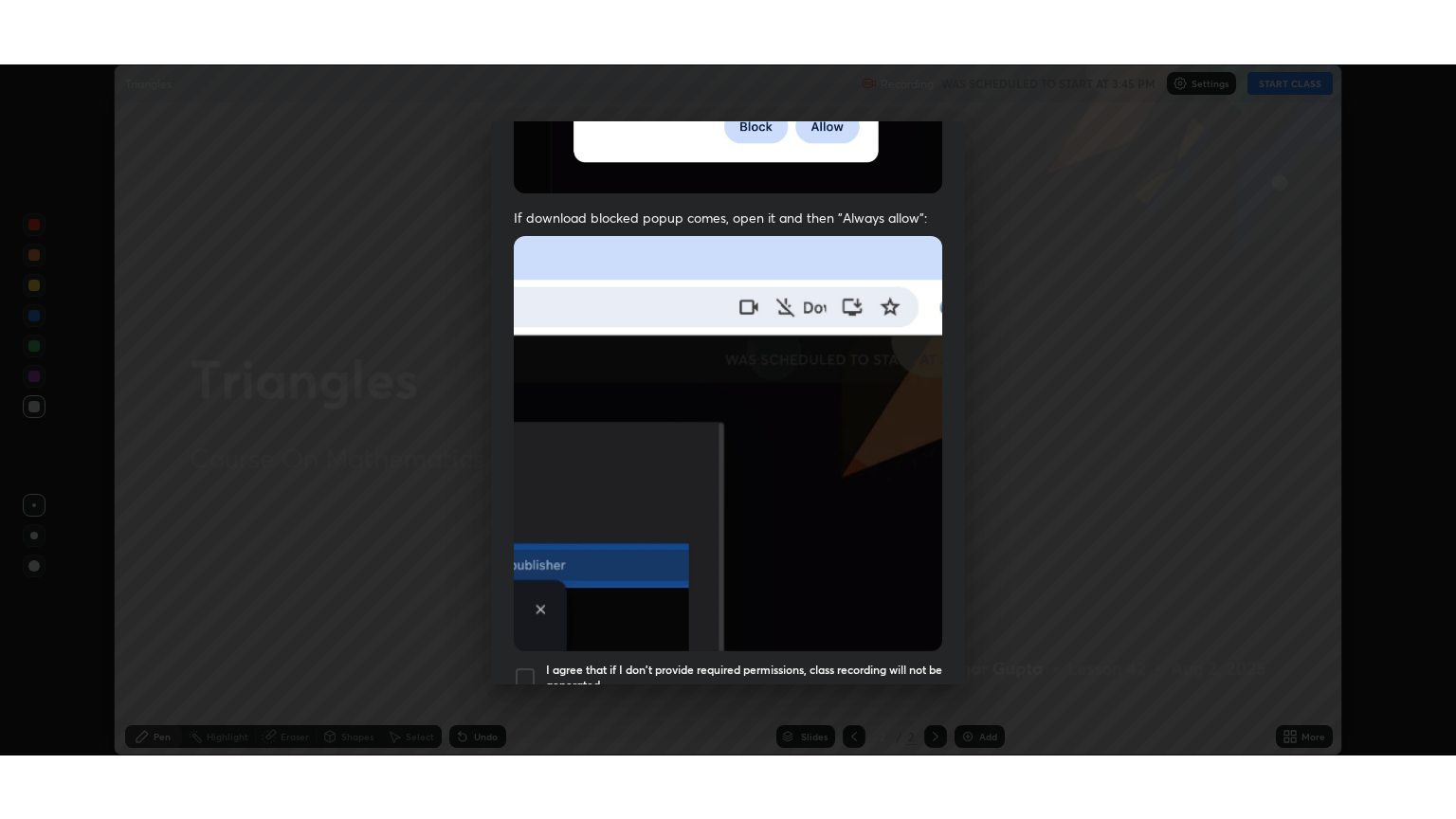 scroll, scrollTop: 384, scrollLeft: 0, axis: vertical 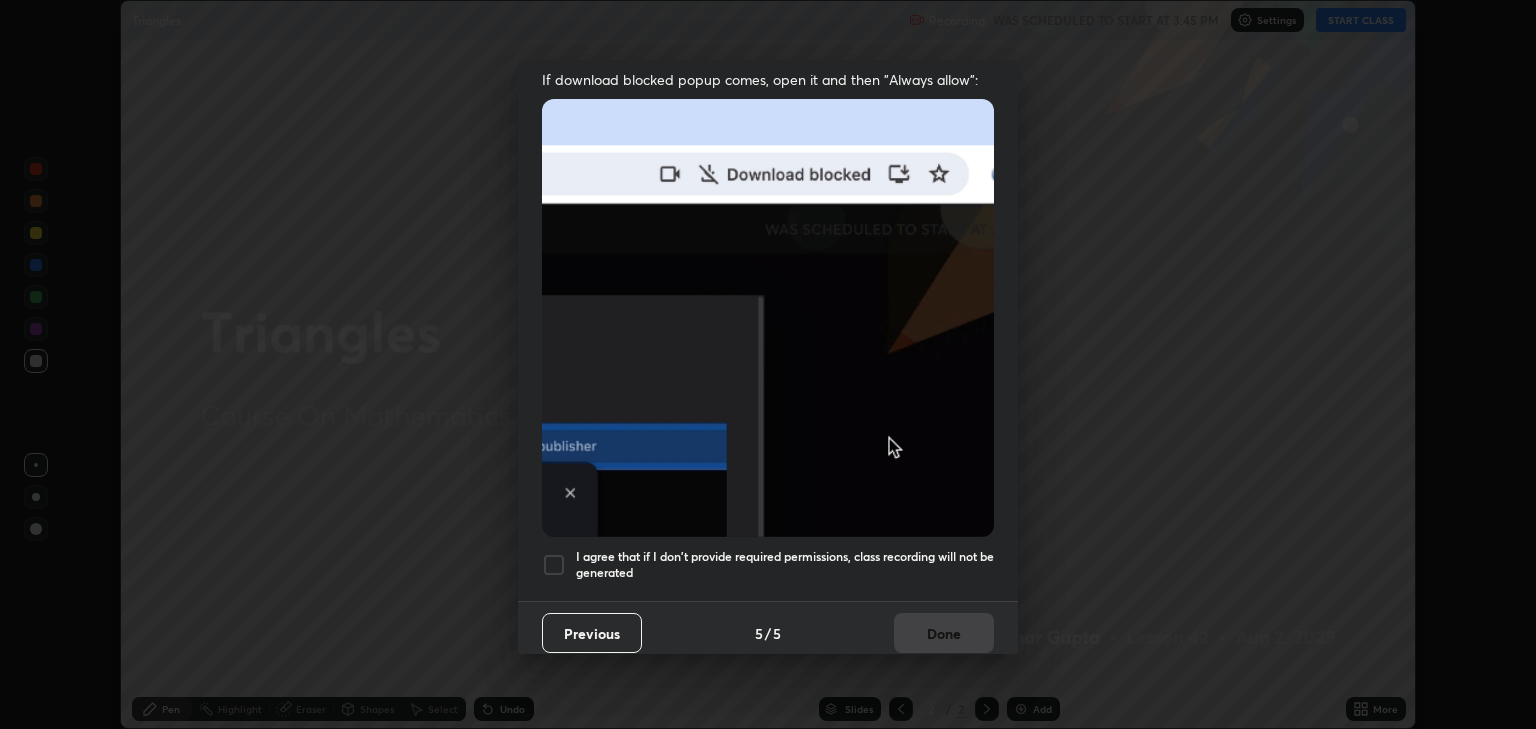 click at bounding box center [554, 565] 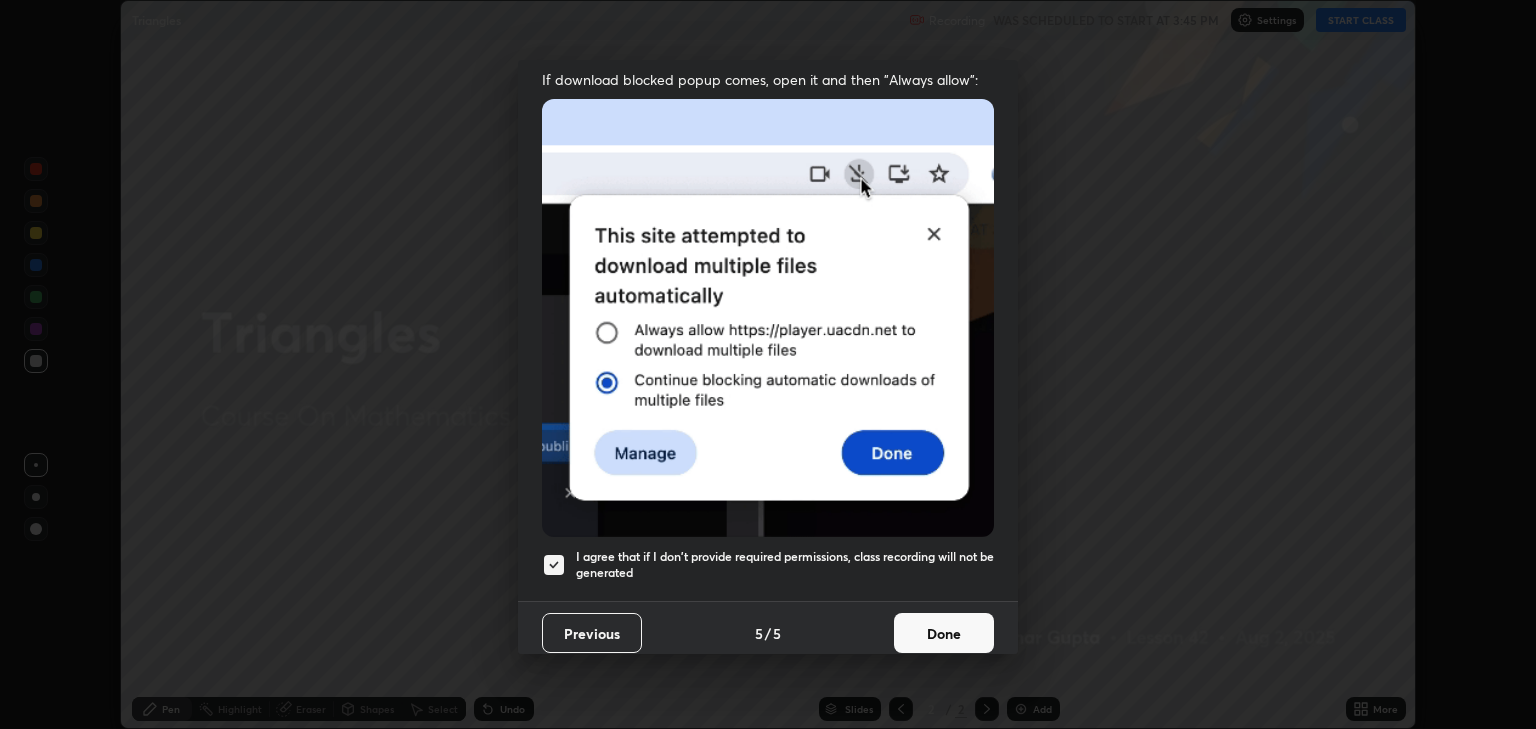 click on "Done" at bounding box center (944, 633) 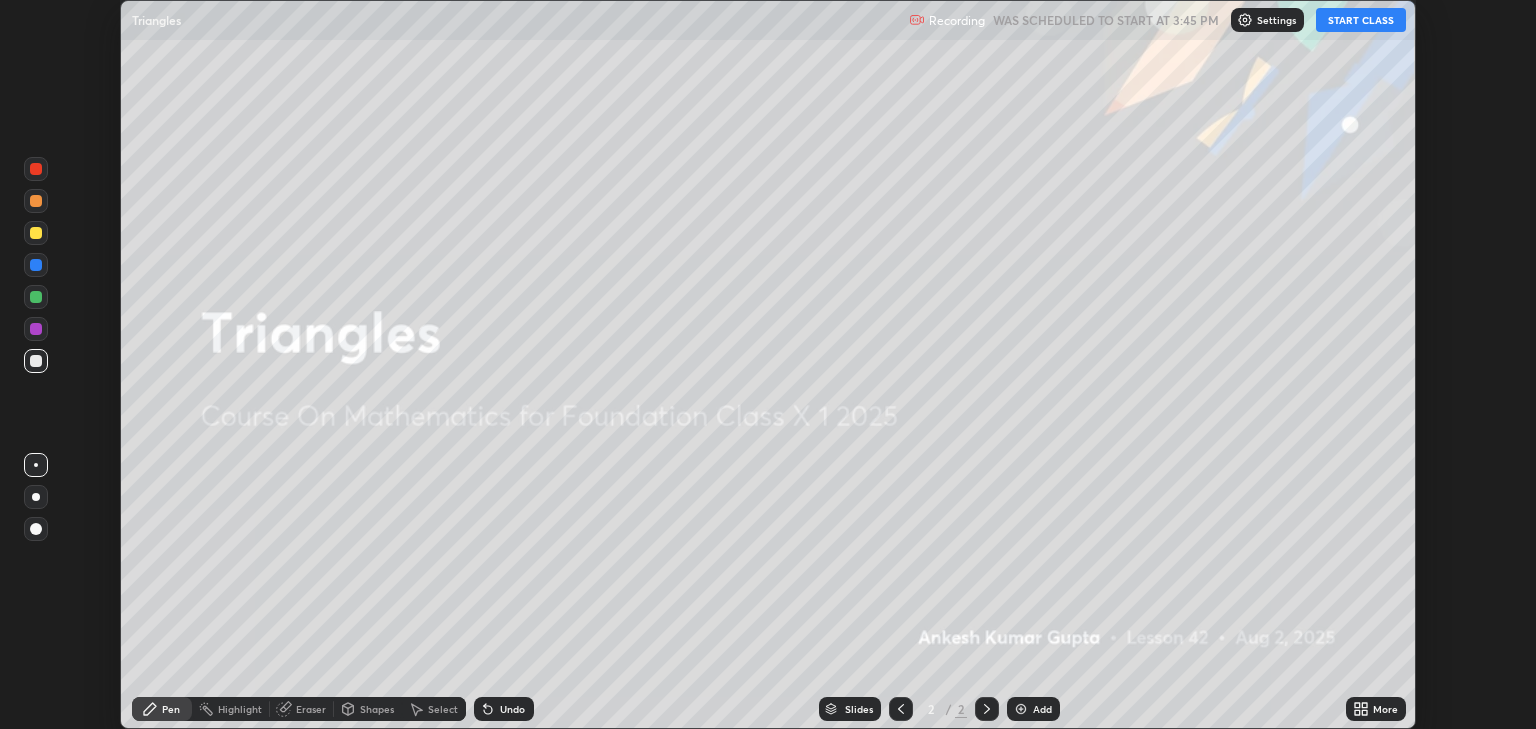 click 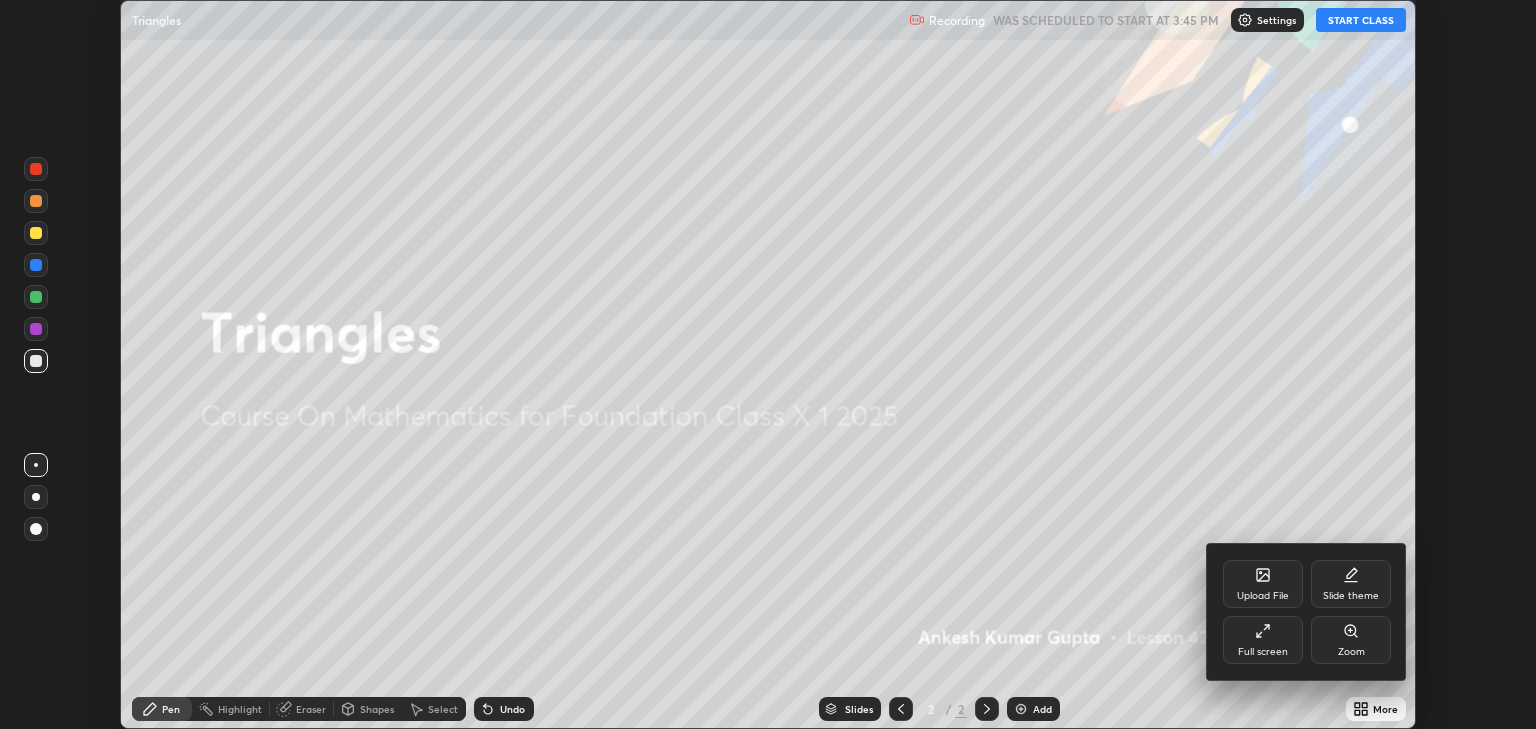 click 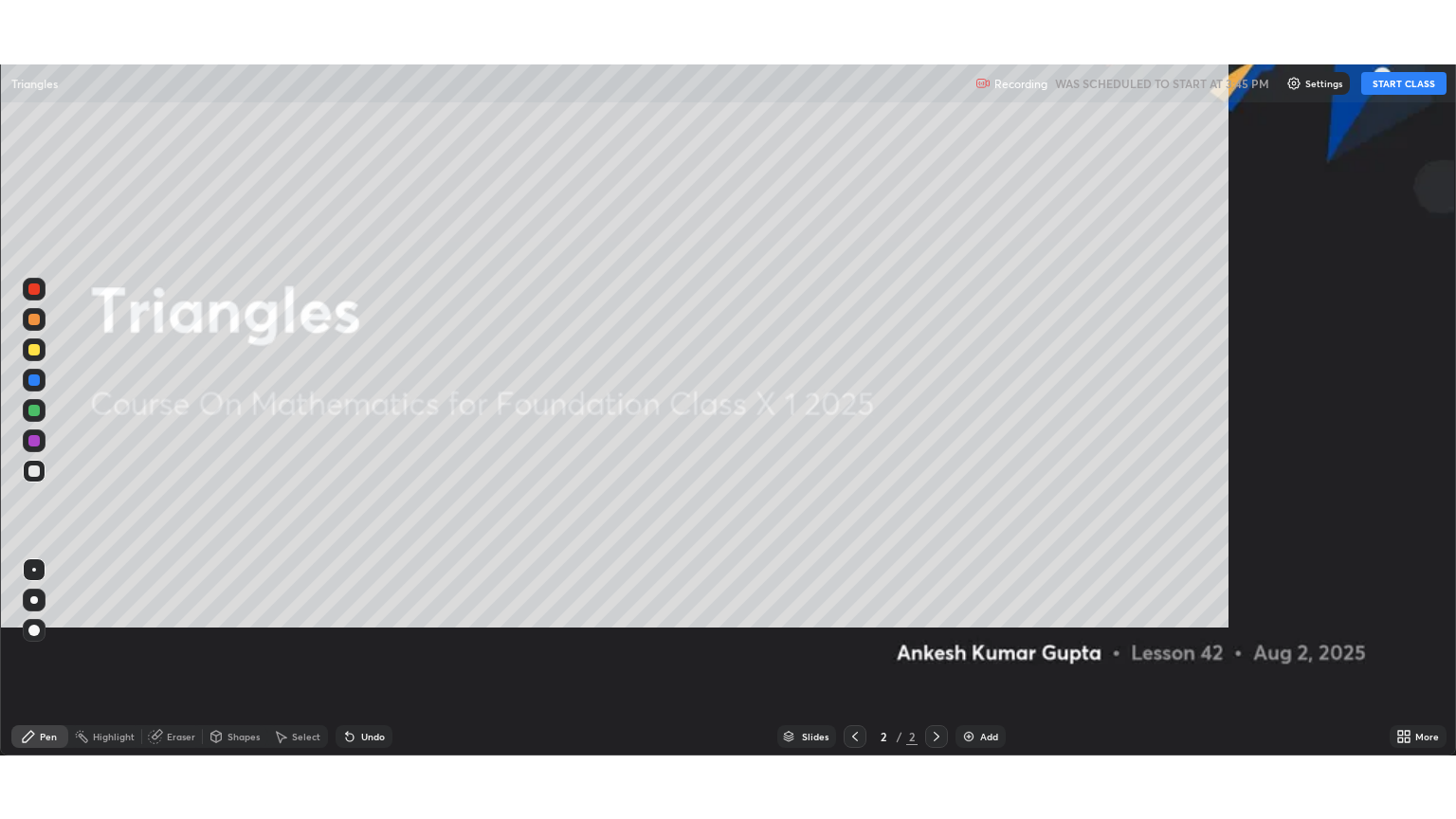scroll, scrollTop: 93973, scrollLeft: 93336, axis: both 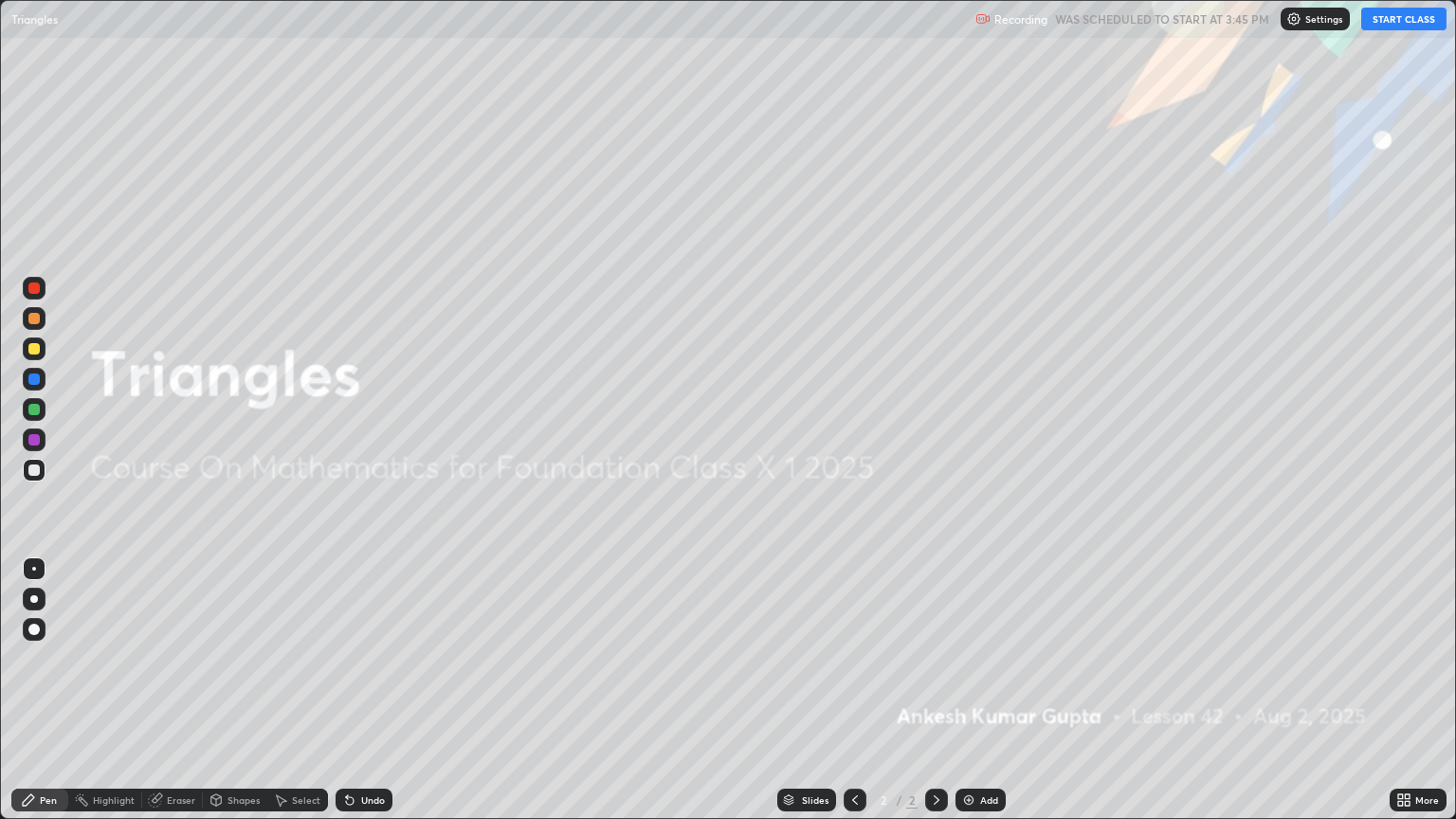 click at bounding box center (969, 800) 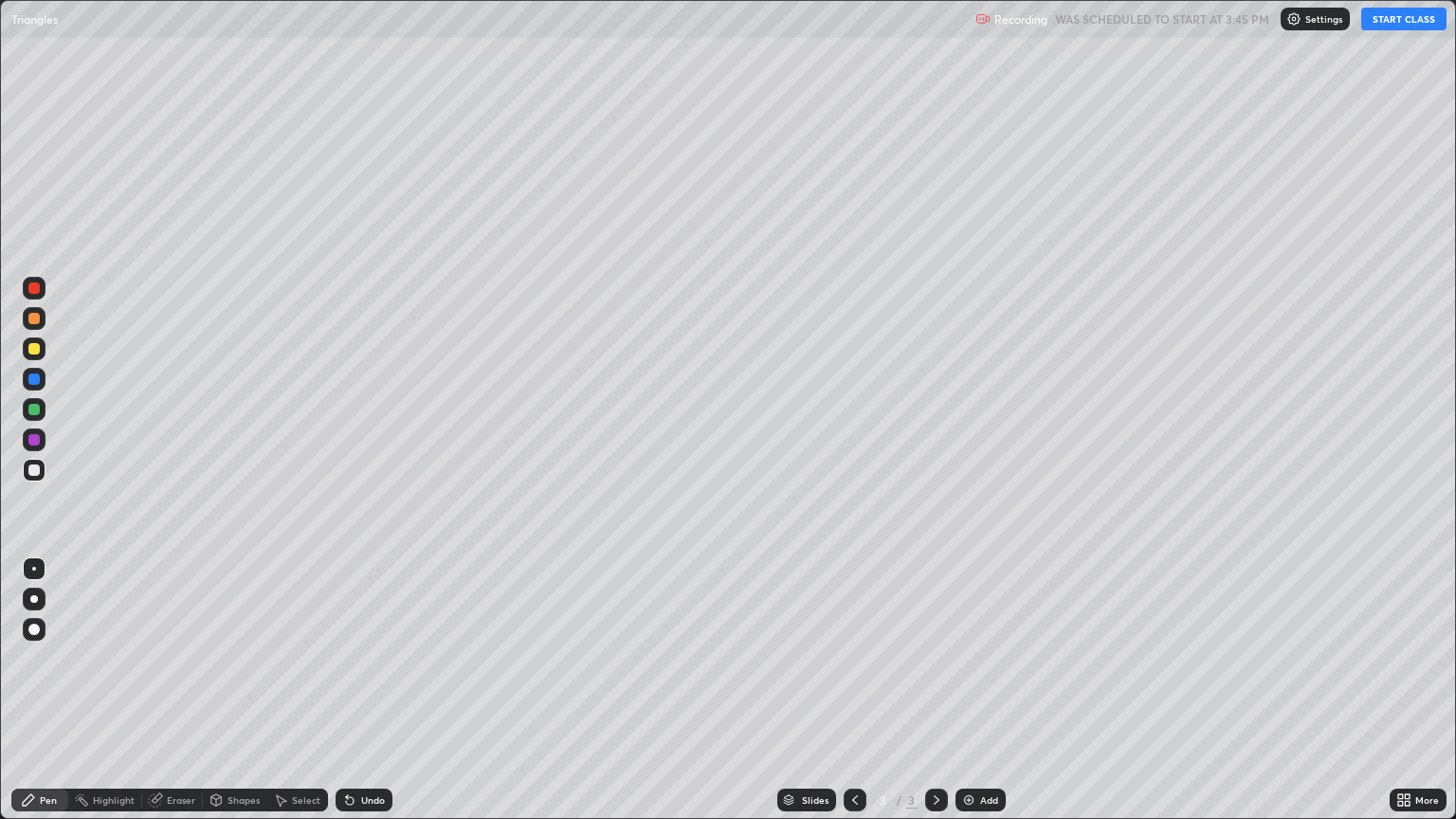click on "START CLASS" at bounding box center (1404, 19) 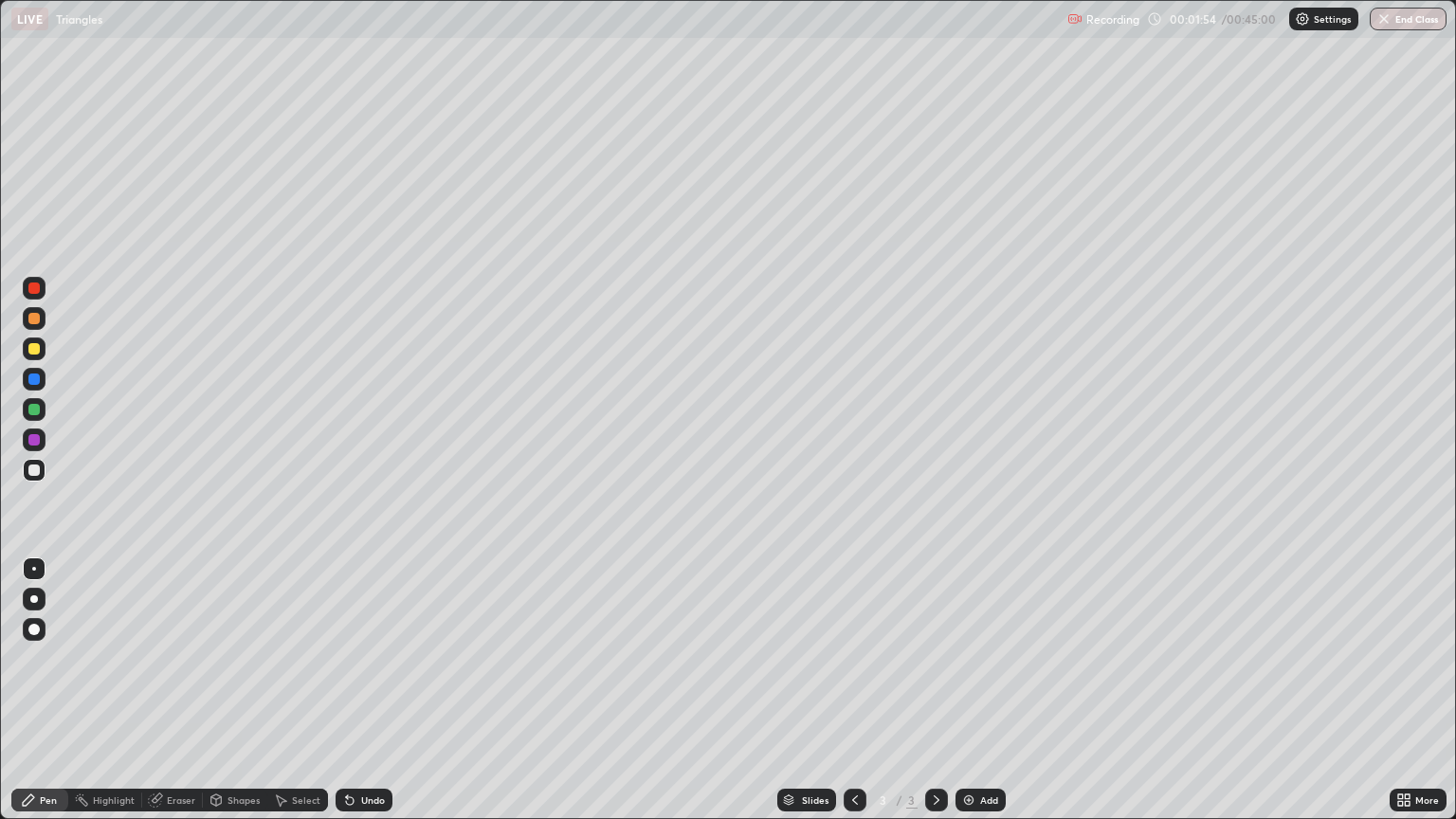 click on "Shapes" at bounding box center (244, 800) 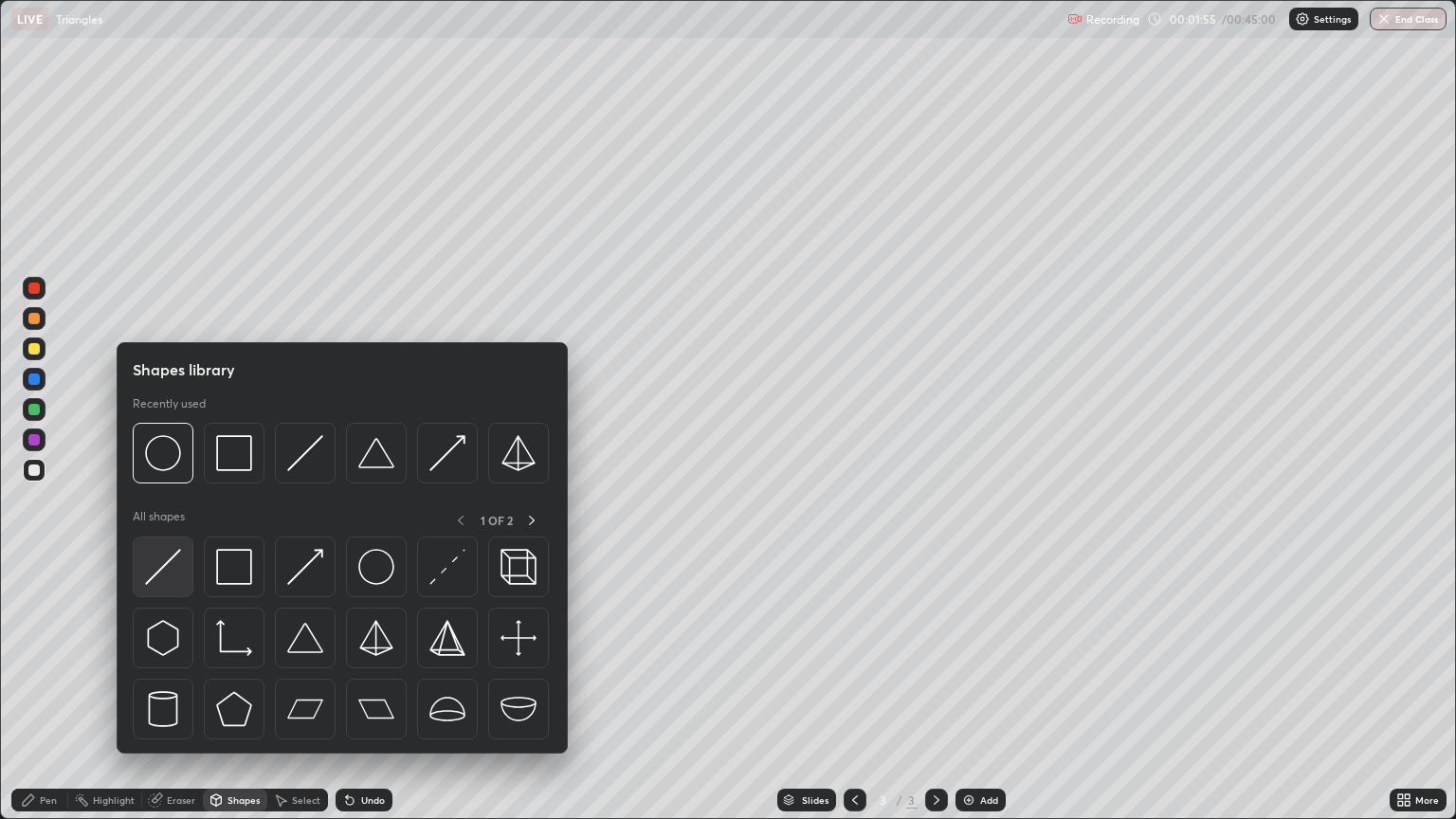 click at bounding box center [163, 567] 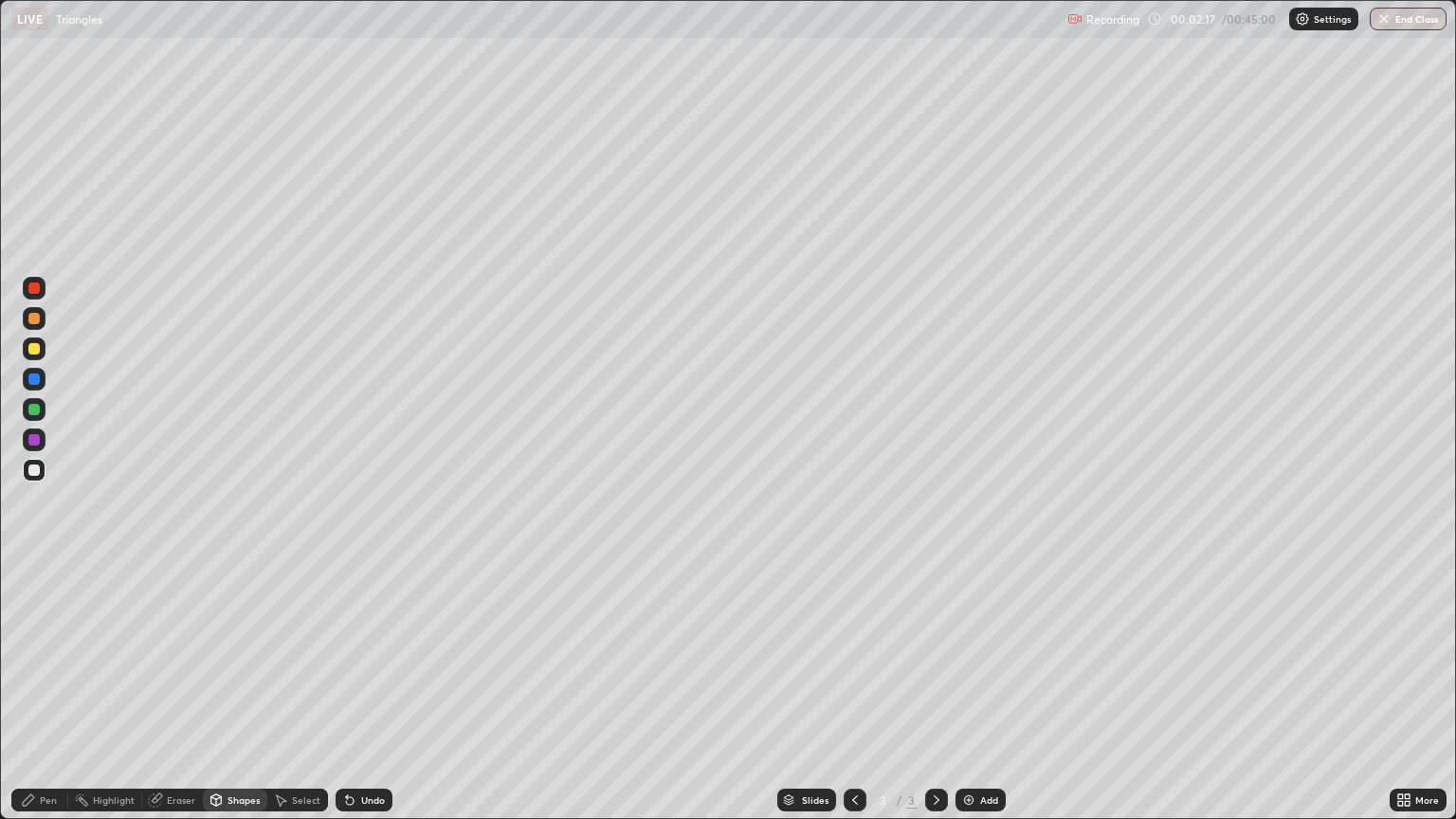click on "Pen" at bounding box center [48, 800] 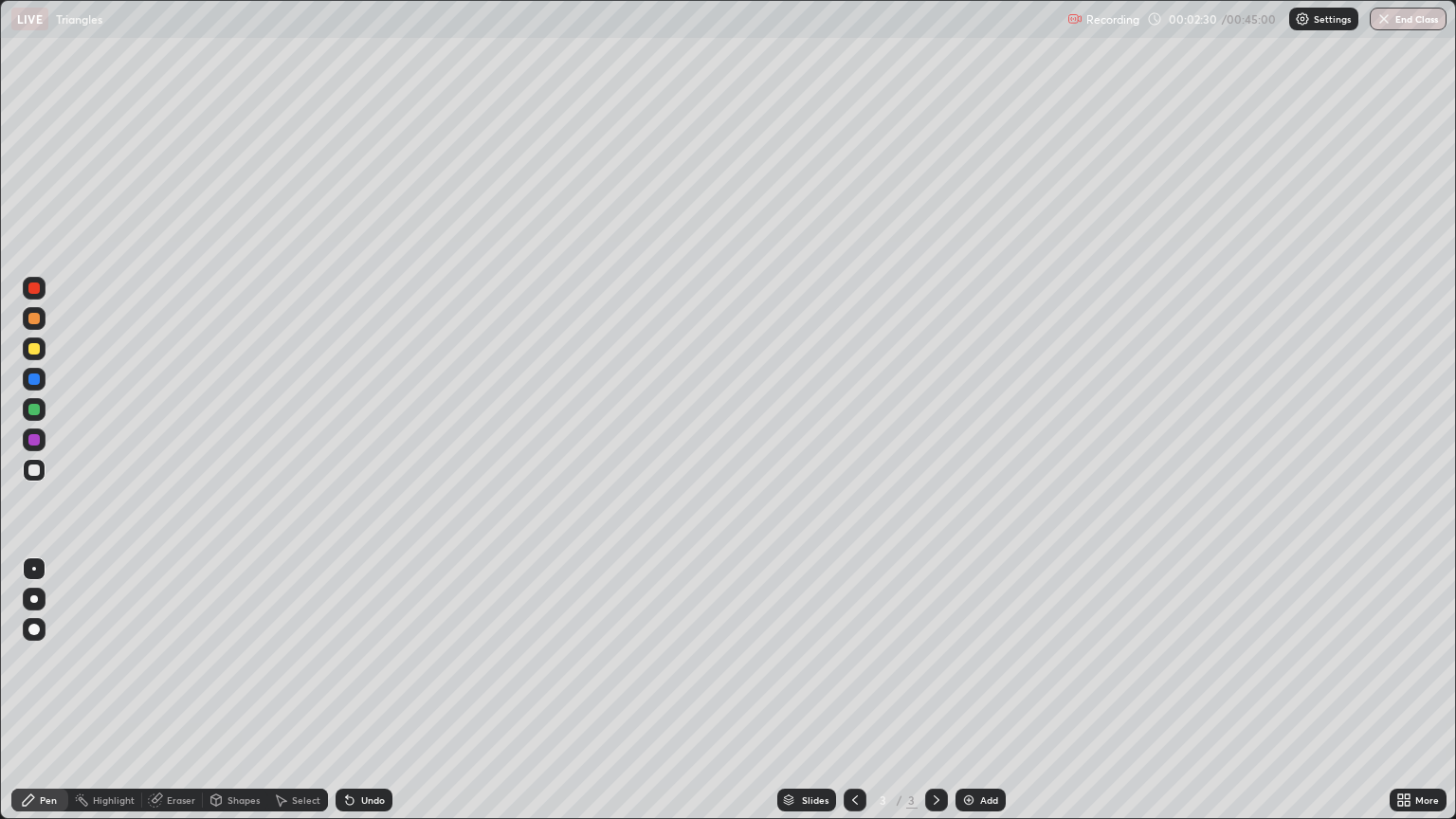 click on "Shapes" at bounding box center [244, 800] 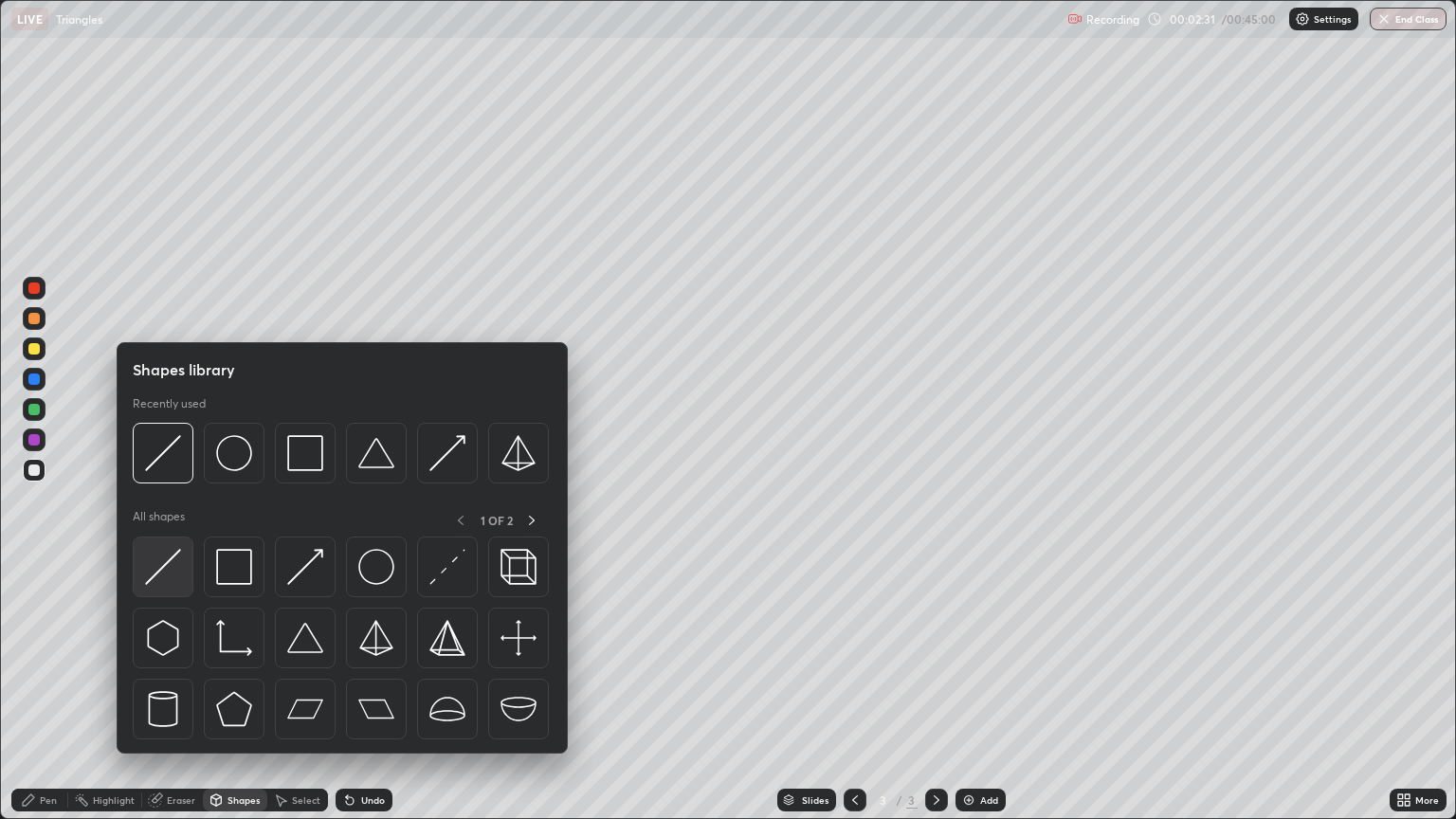 click at bounding box center [163, 567] 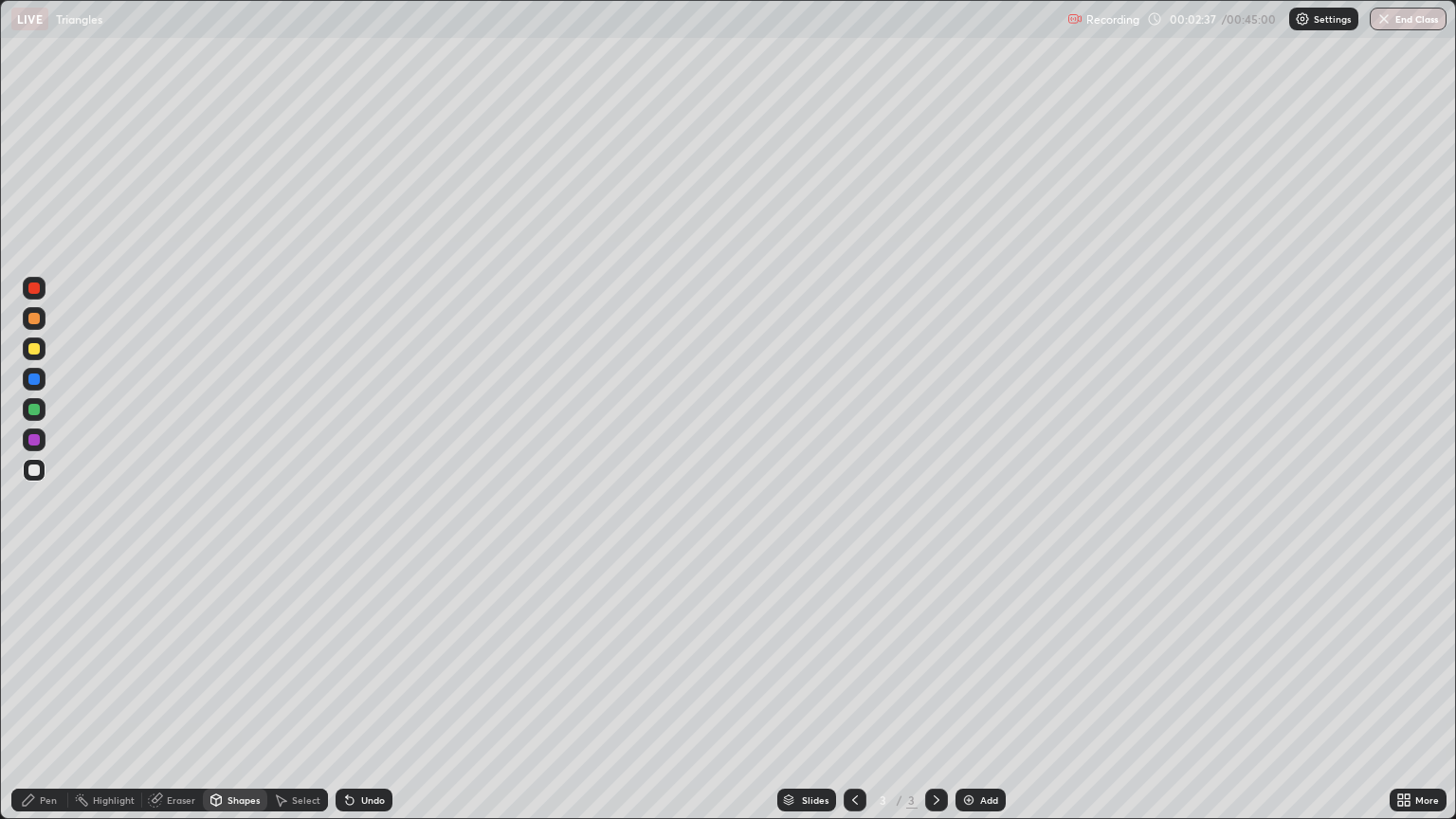 click on "Pen" at bounding box center (48, 800) 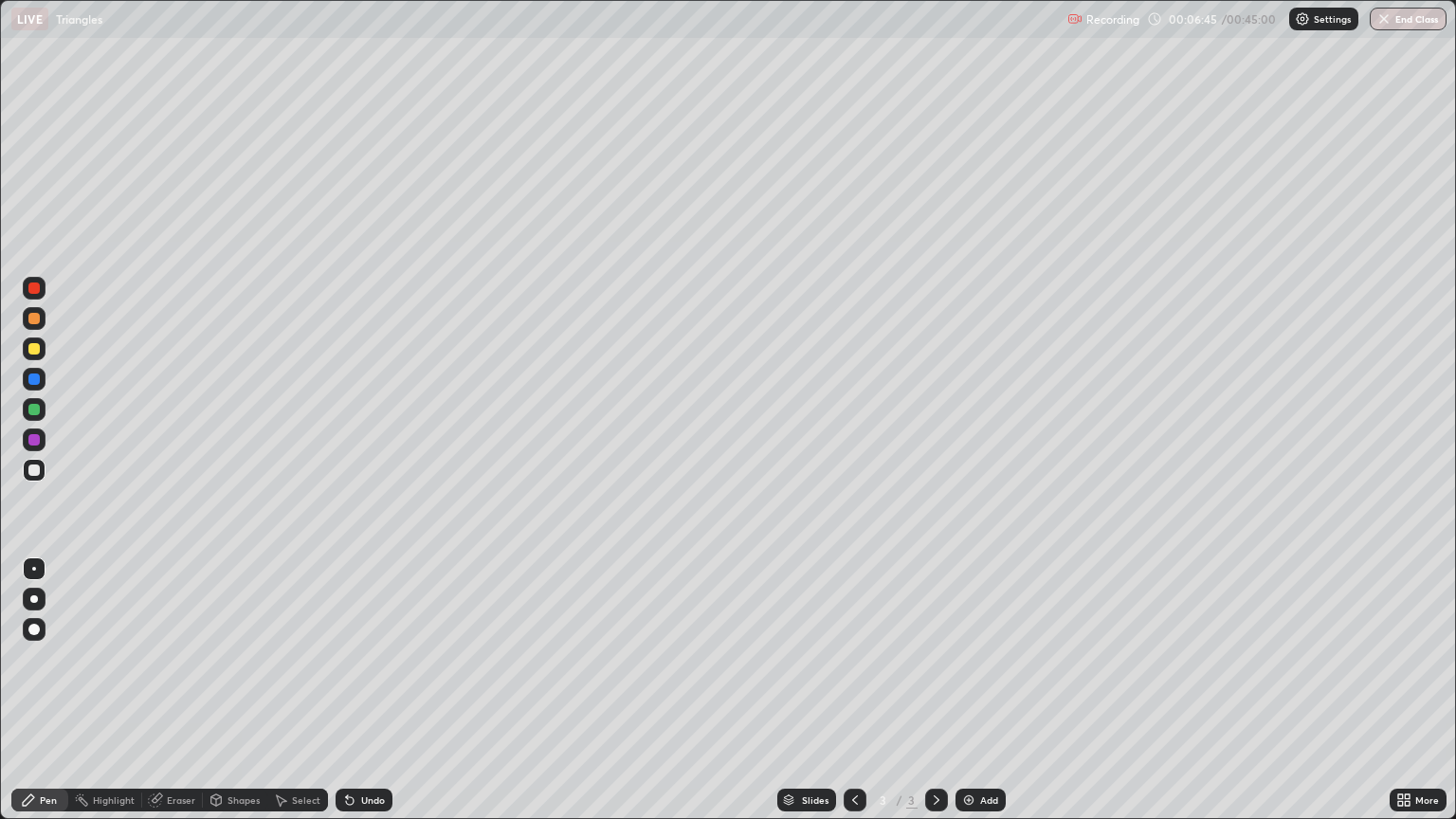 click on "Eraser" at bounding box center (173, 800) 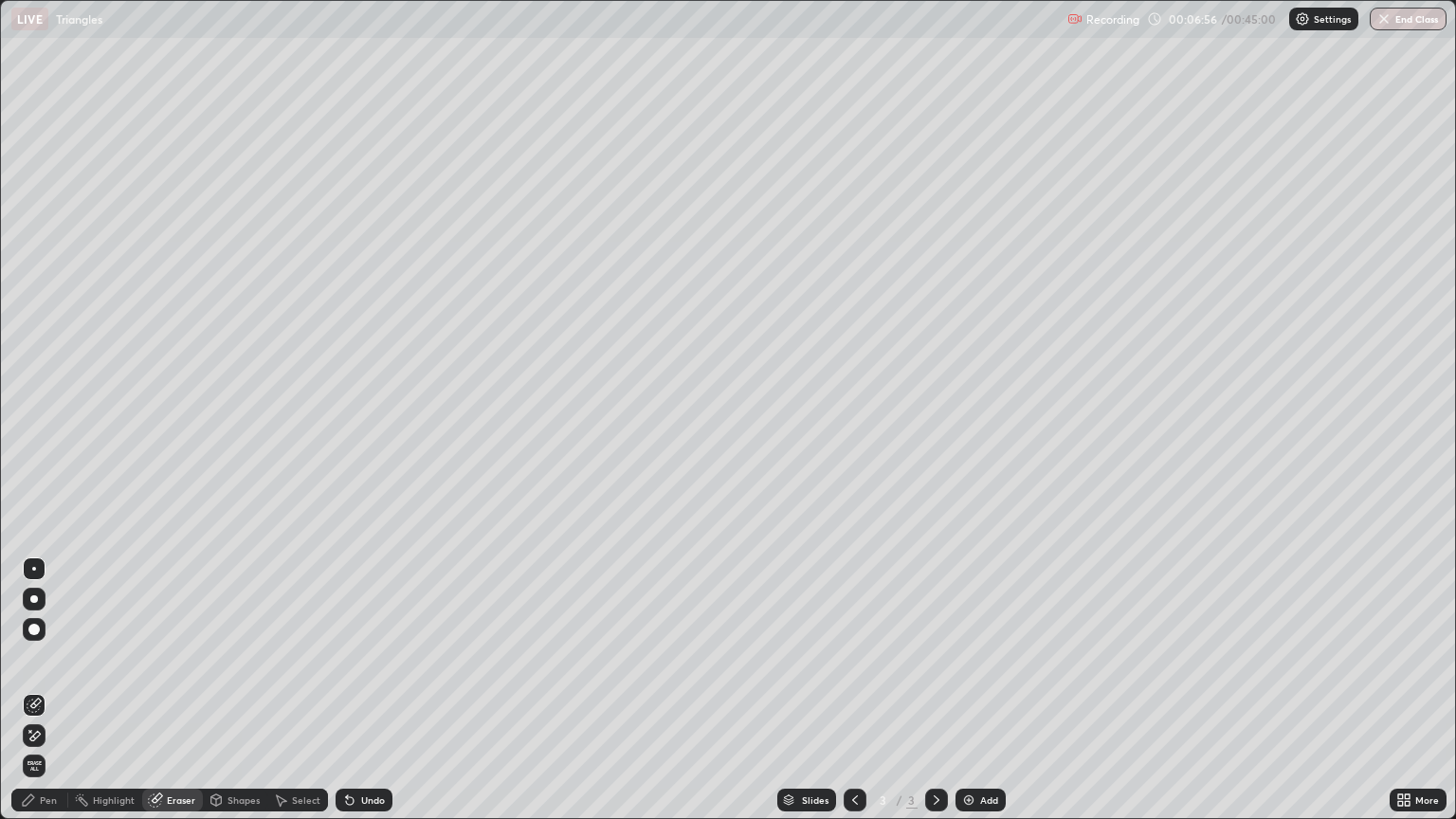 click 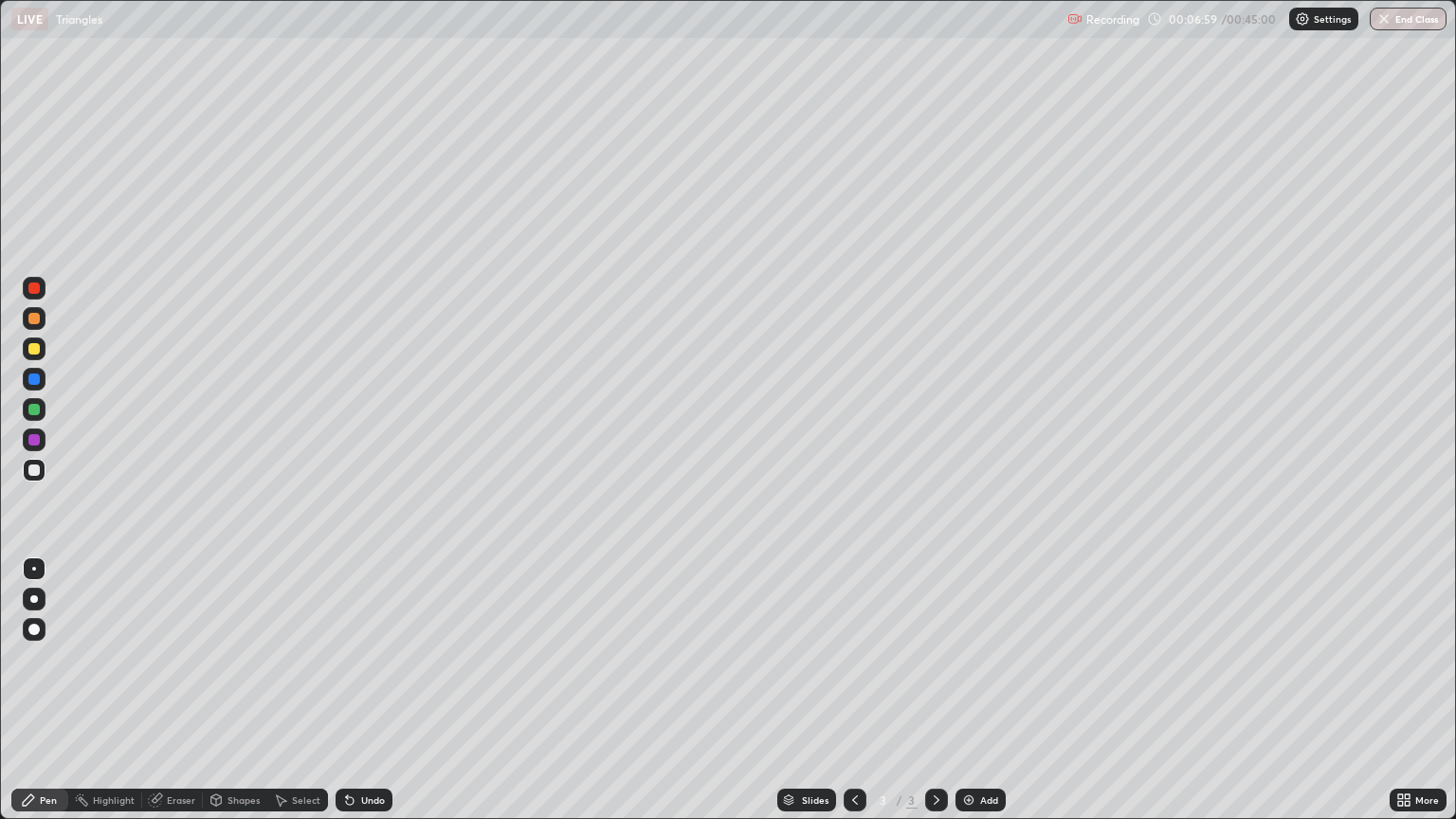 click at bounding box center [34, 349] 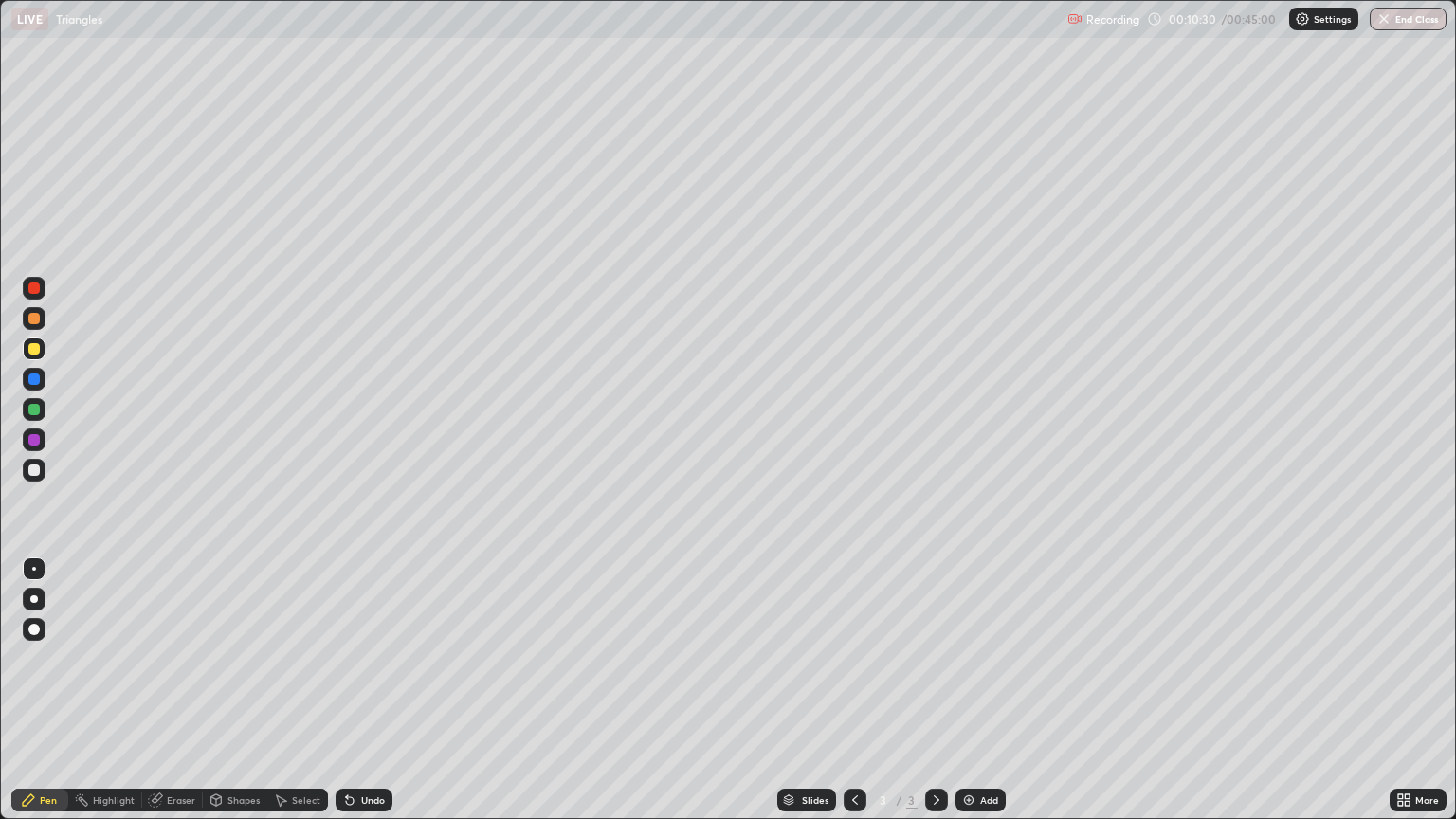 click on "Slides 3 / 3 Add" at bounding box center [891, 800] 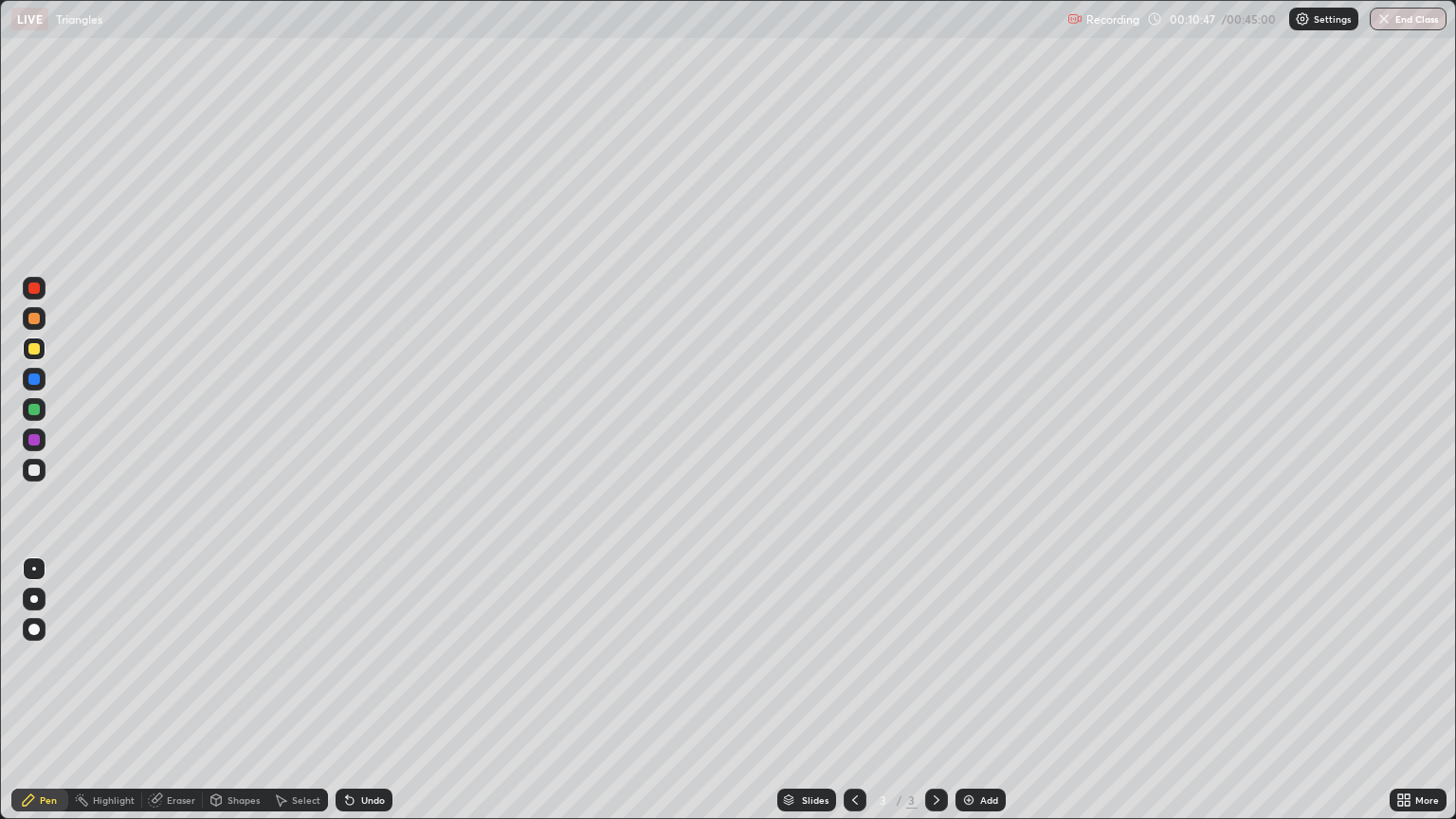 click at bounding box center [34, 440] 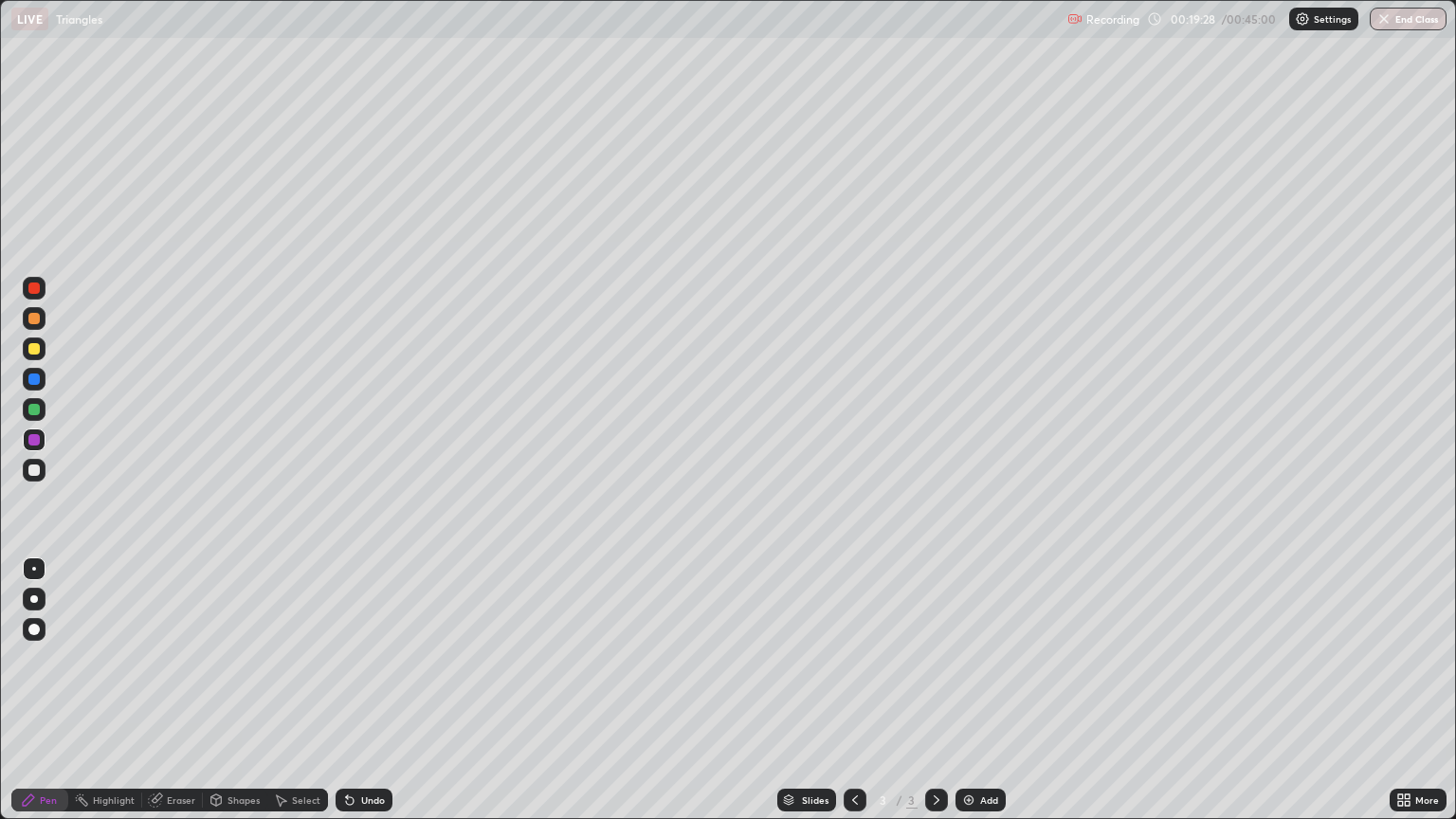 click at bounding box center [34, 349] 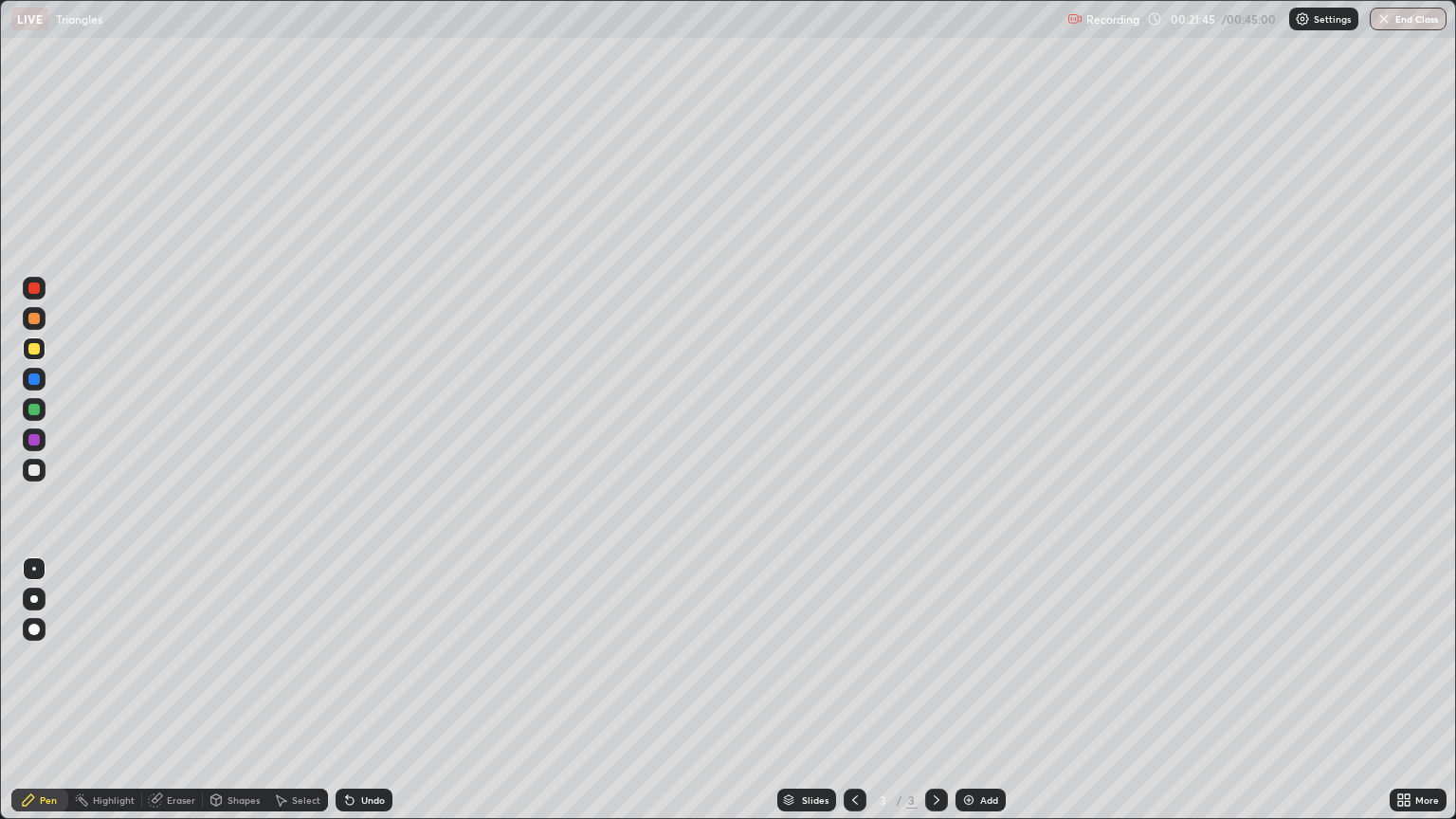 click on "Eraser" at bounding box center (181, 800) 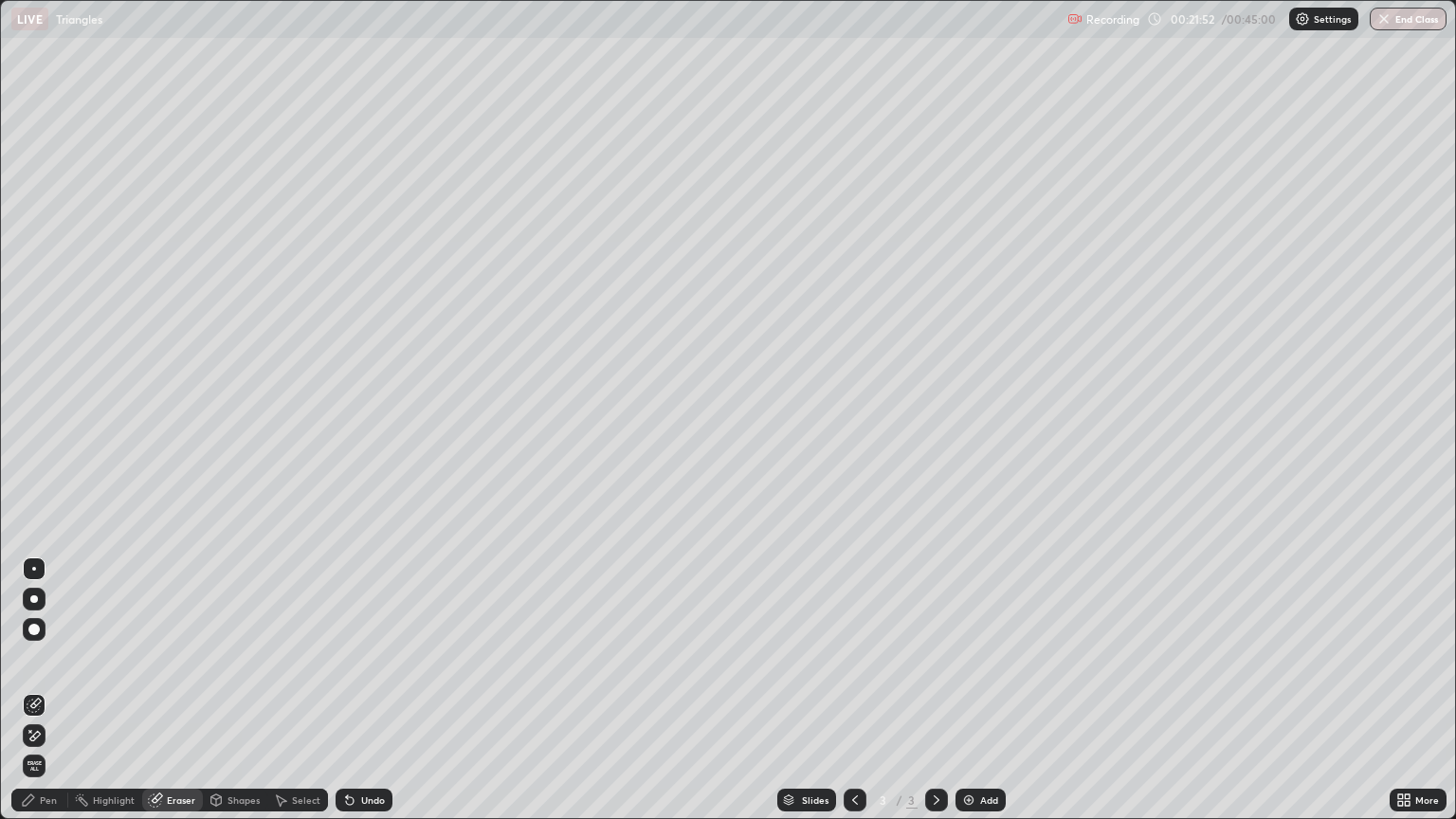 click on "Pen" at bounding box center [48, 800] 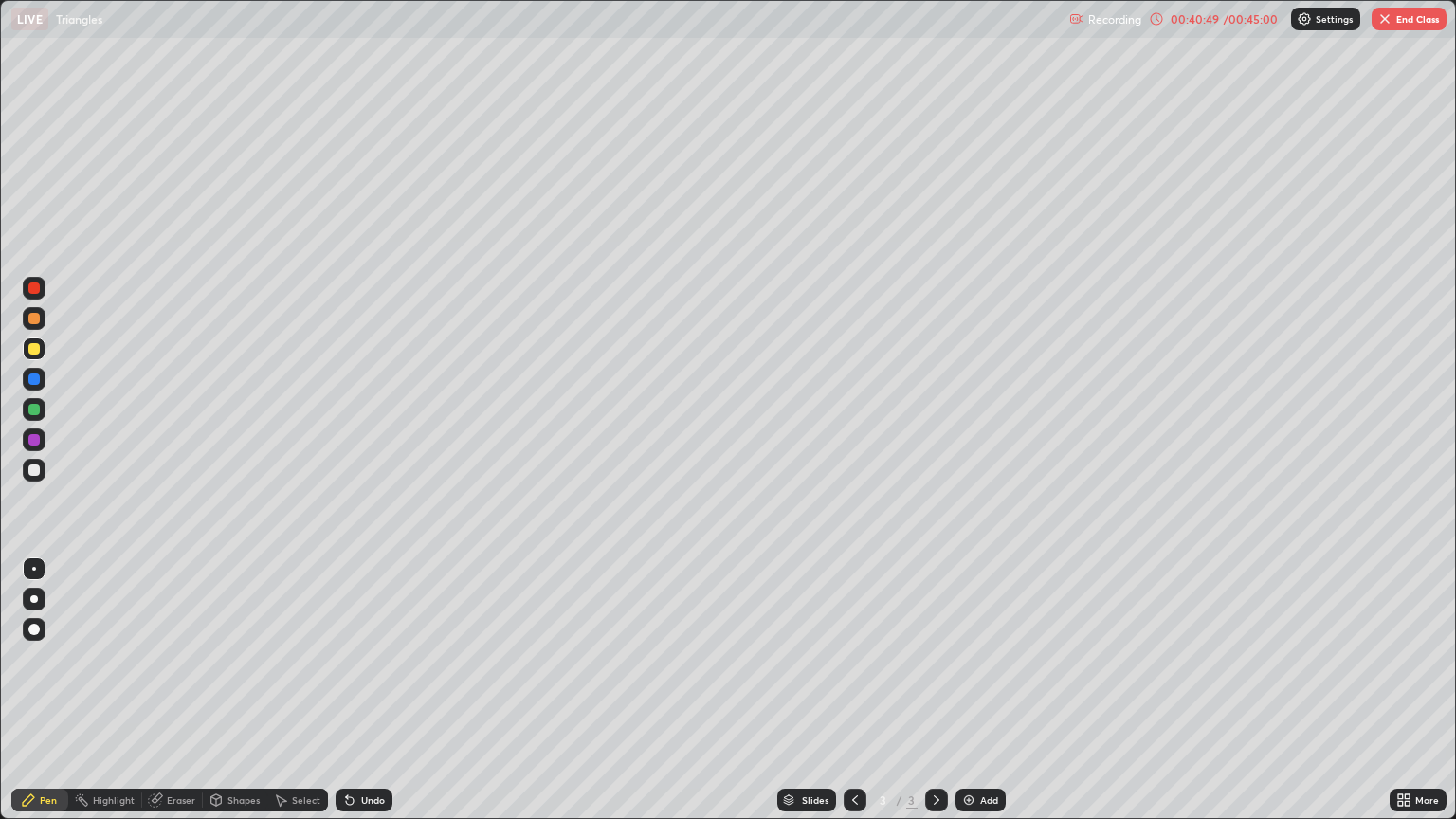 click on "End Class" at bounding box center [1409, 19] 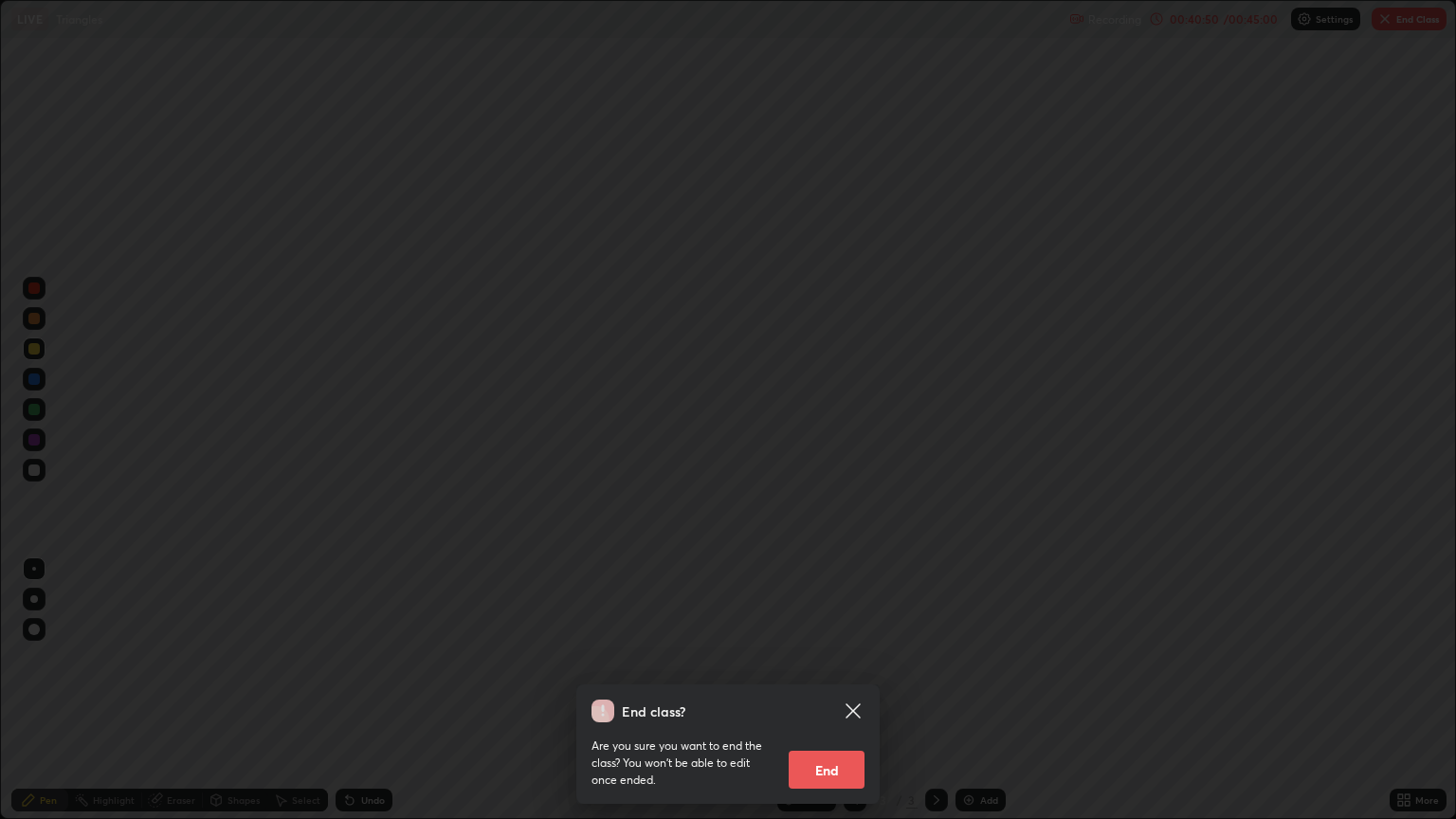 click on "End" at bounding box center (827, 770) 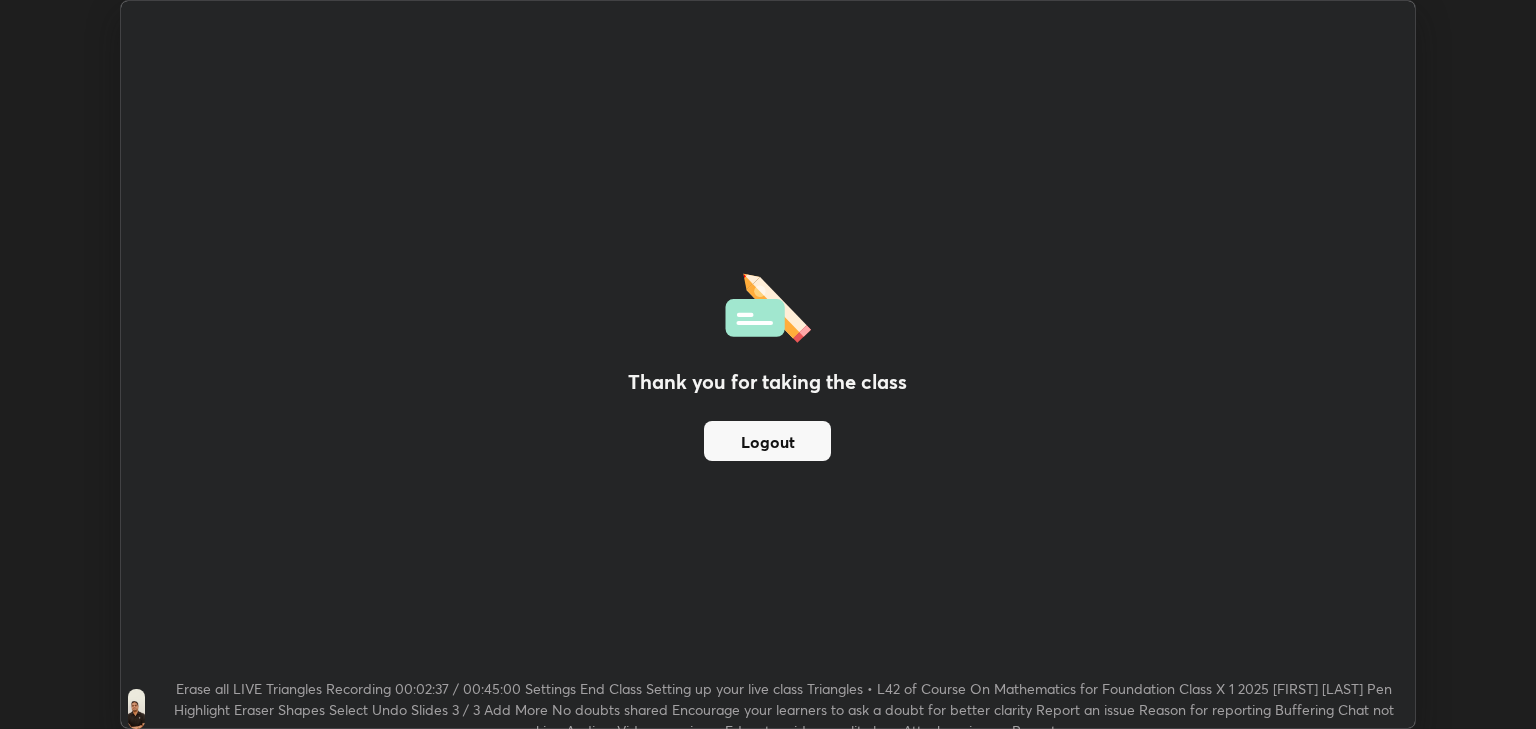scroll, scrollTop: 729, scrollLeft: 1536, axis: both 